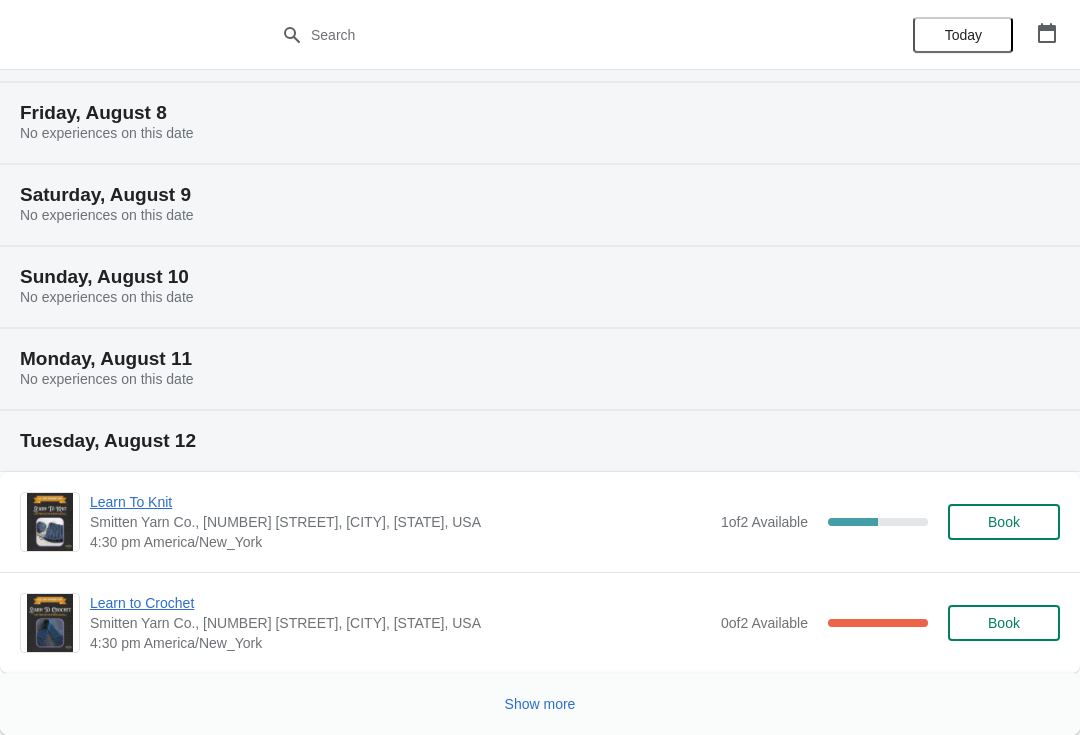 scroll, scrollTop: 649, scrollLeft: 0, axis: vertical 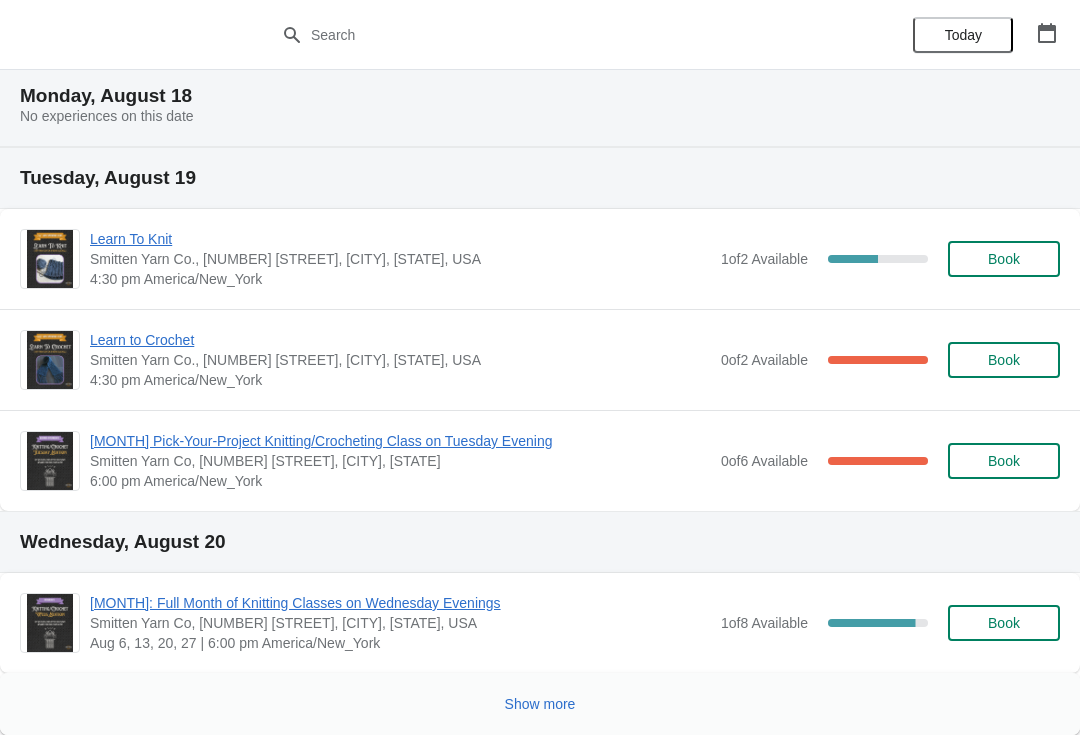 click on "Show more" at bounding box center (540, 704) 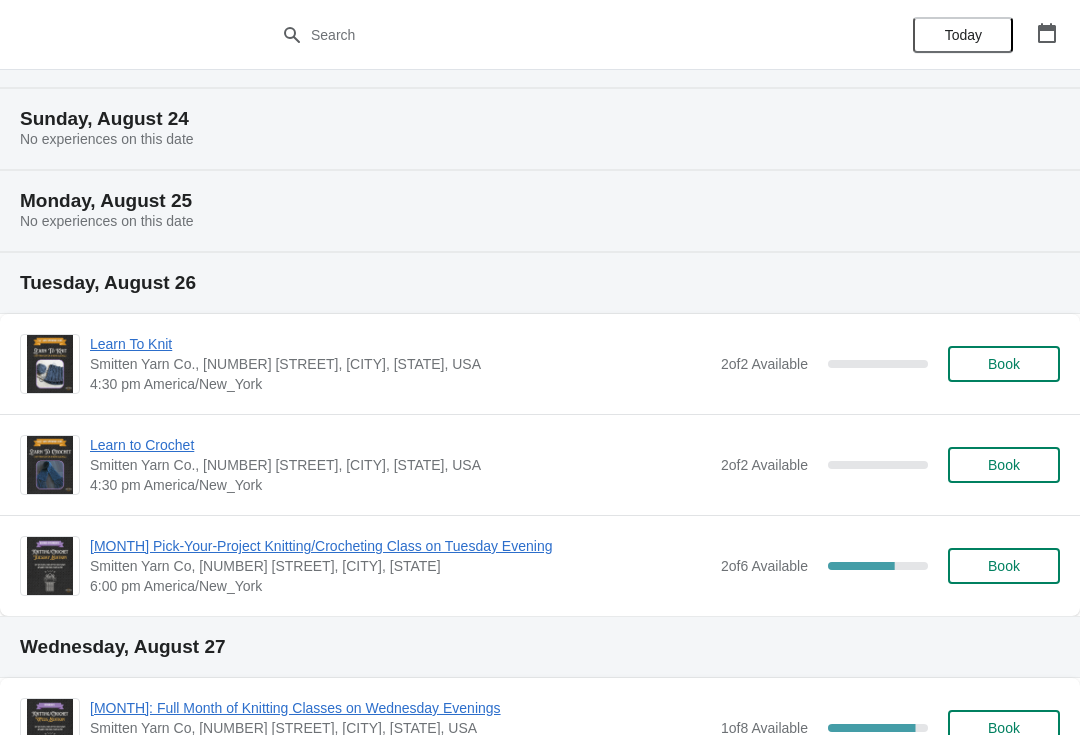 scroll, scrollTop: 2575, scrollLeft: 0, axis: vertical 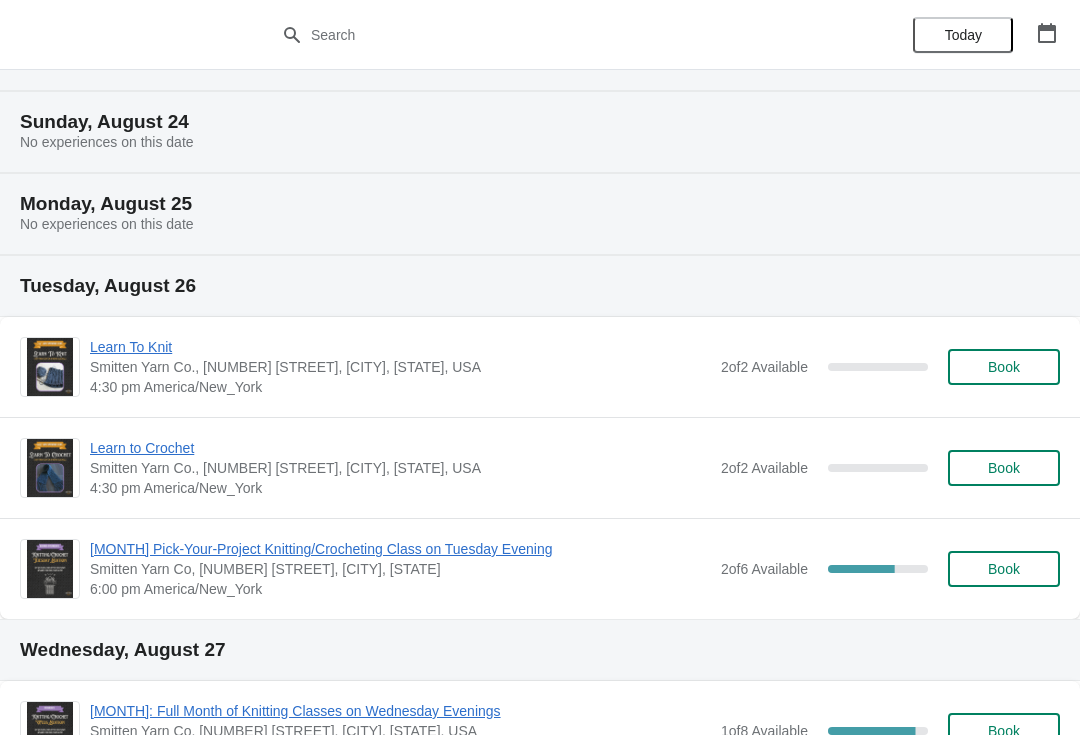 click on "Book" at bounding box center (1004, 468) 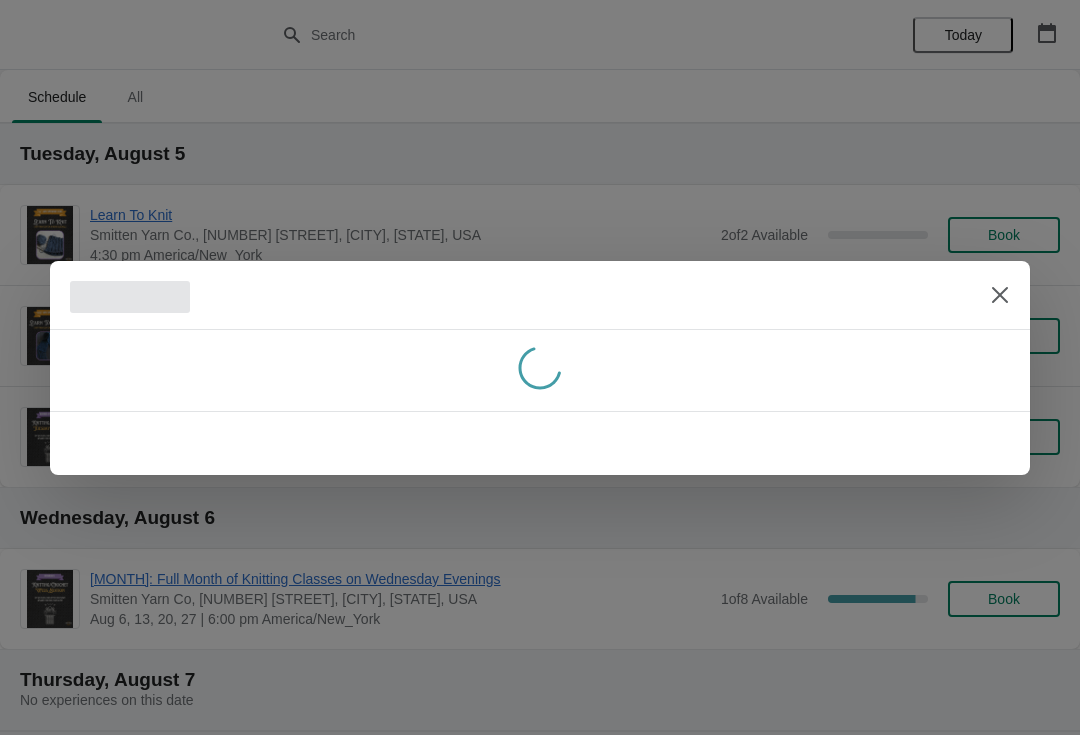 scroll, scrollTop: 0, scrollLeft: 0, axis: both 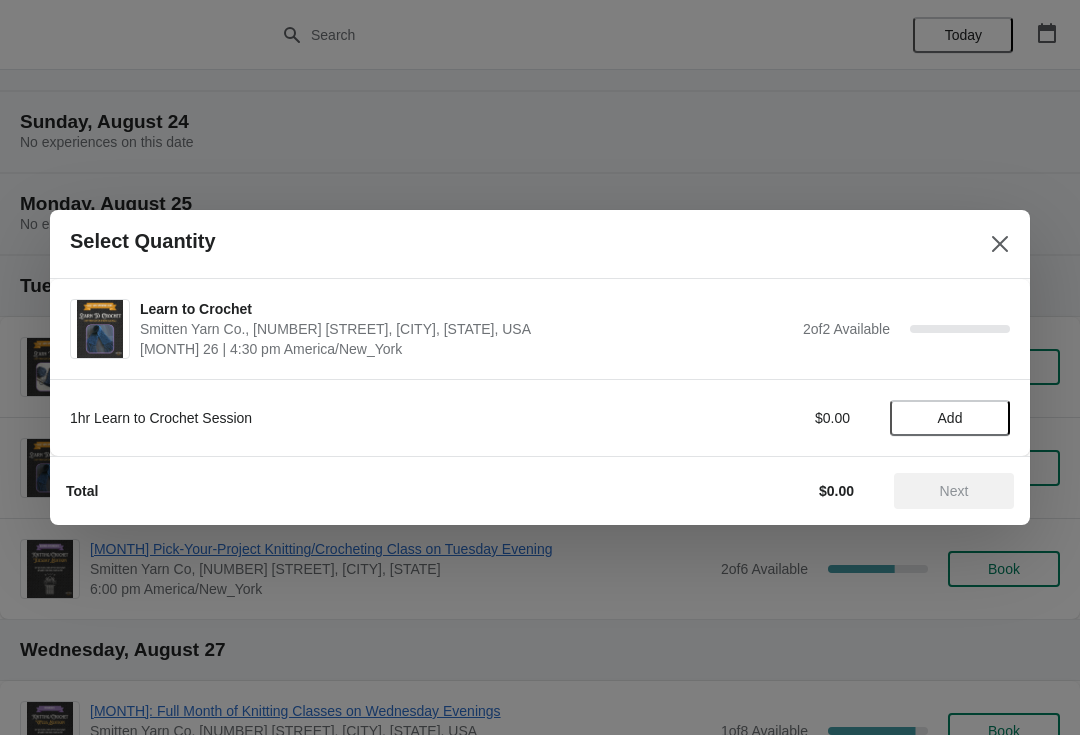 click on "Add" at bounding box center [950, 418] 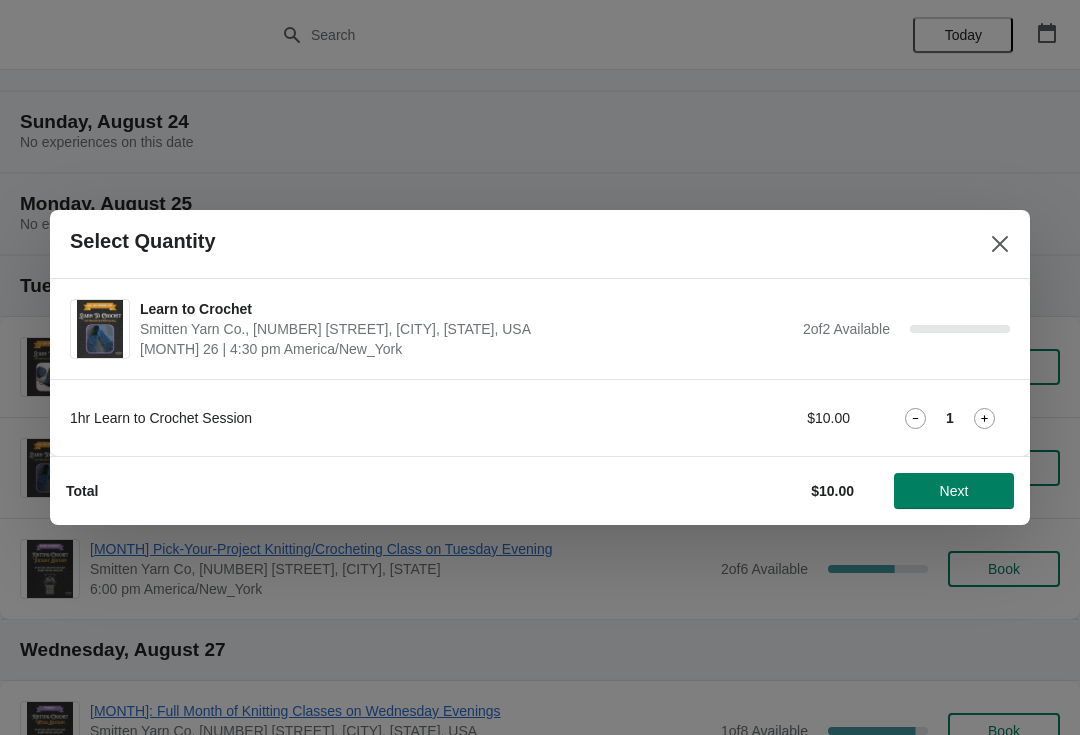 click 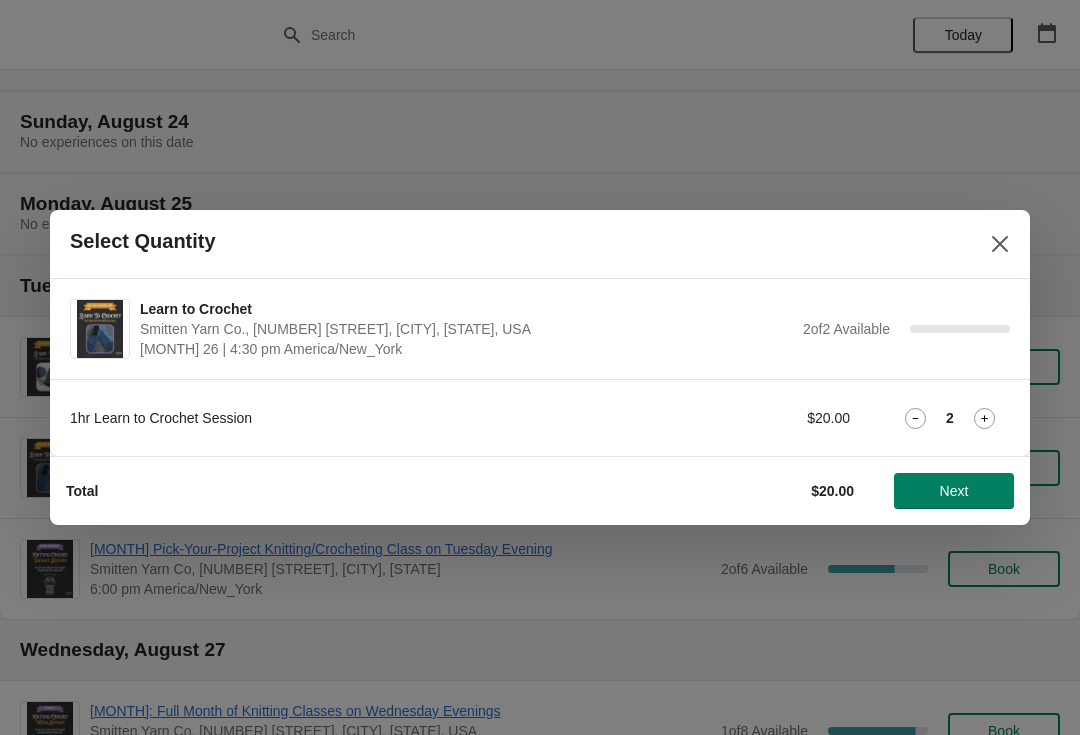 click on "Next" at bounding box center [954, 491] 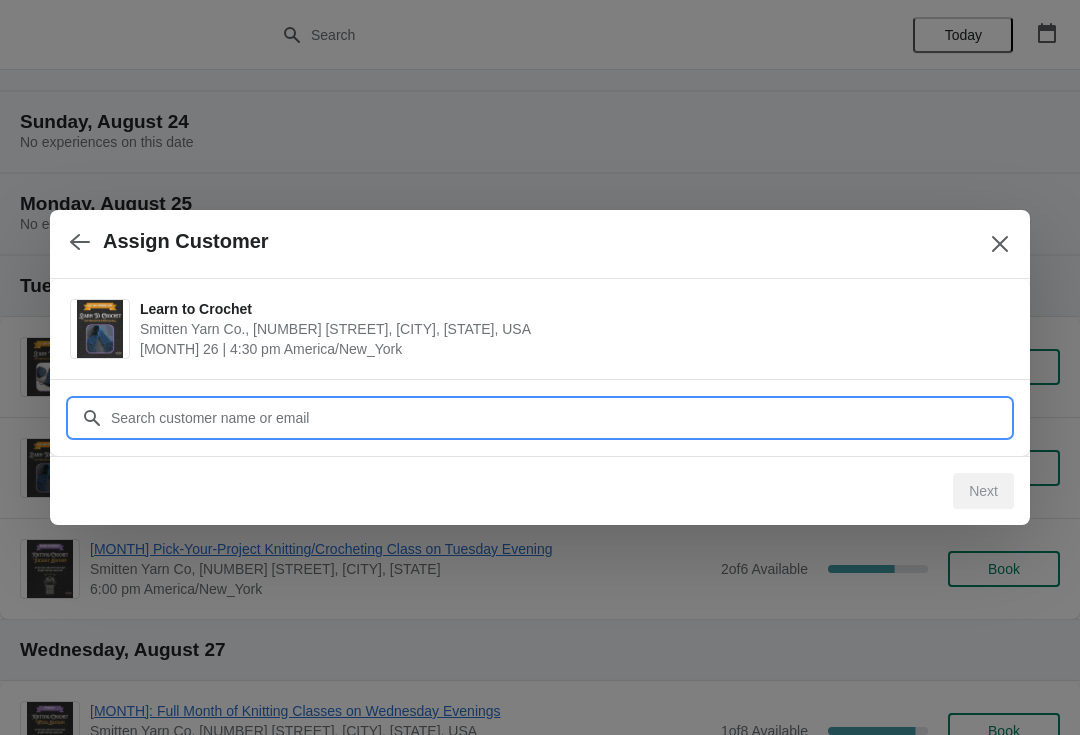 click on "Customer" at bounding box center (560, 418) 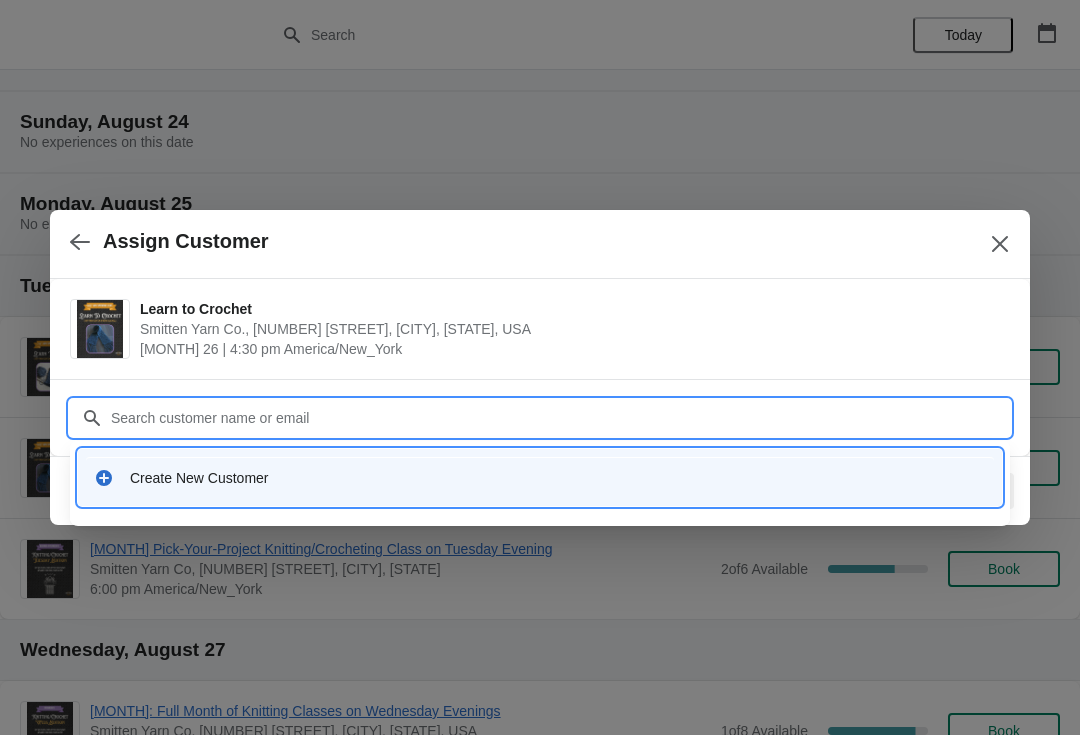 click on "Create New Customer" at bounding box center [558, 478] 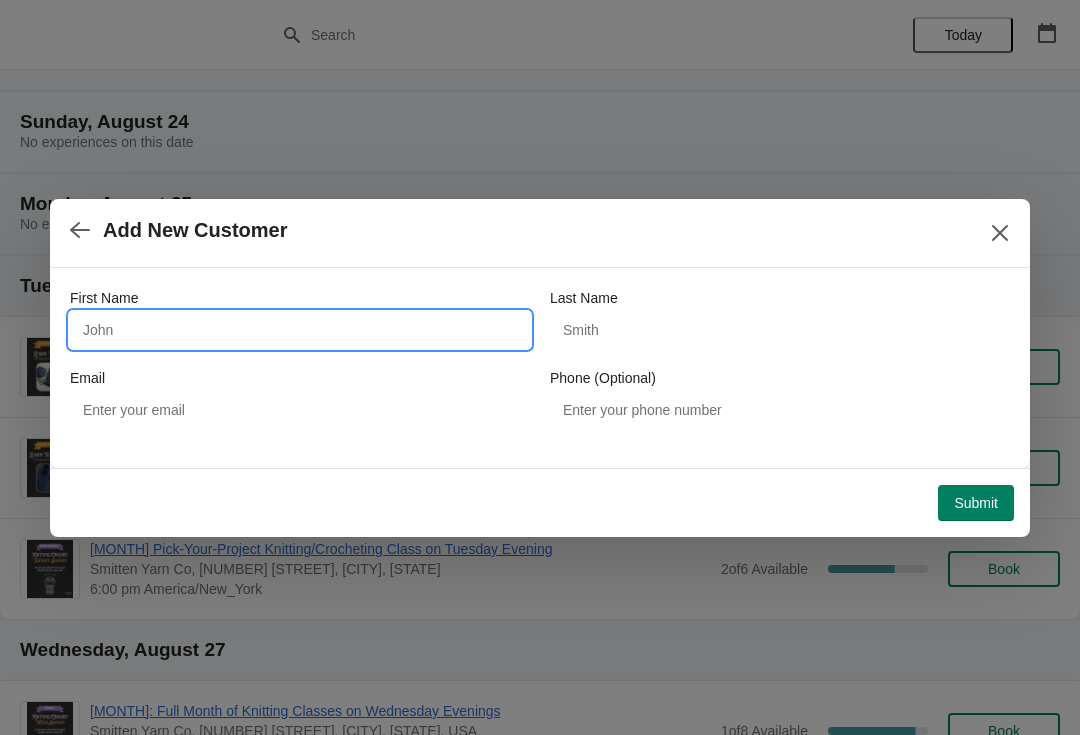 click on "First Name" at bounding box center (300, 330) 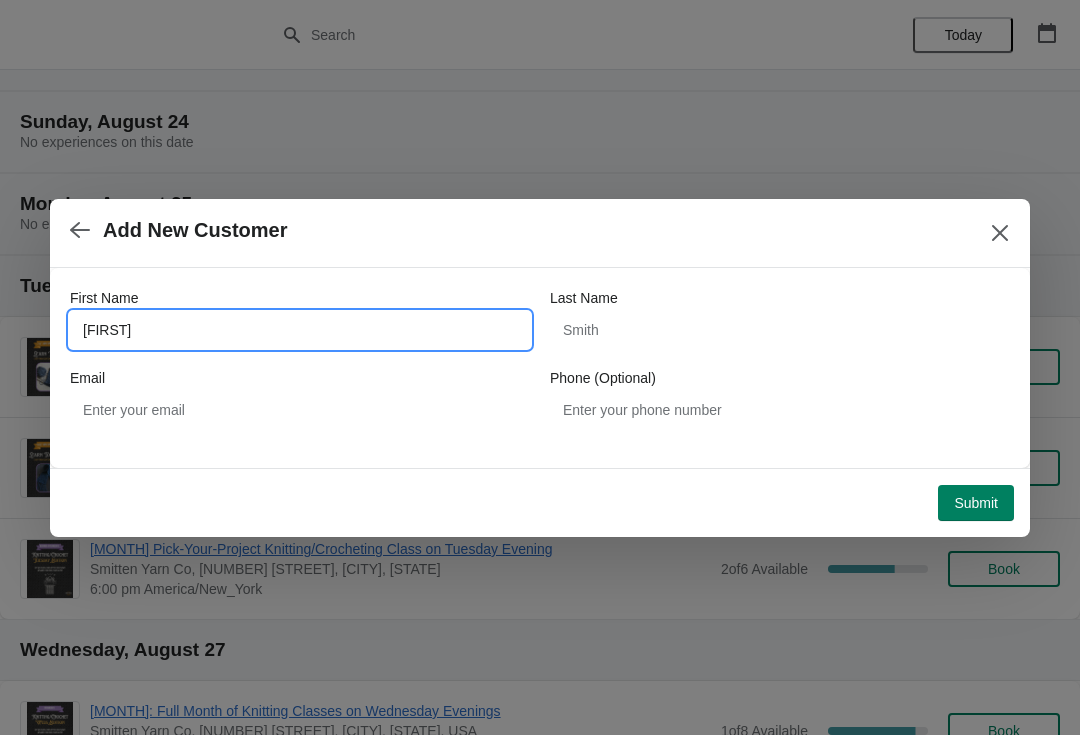 type on "Erica" 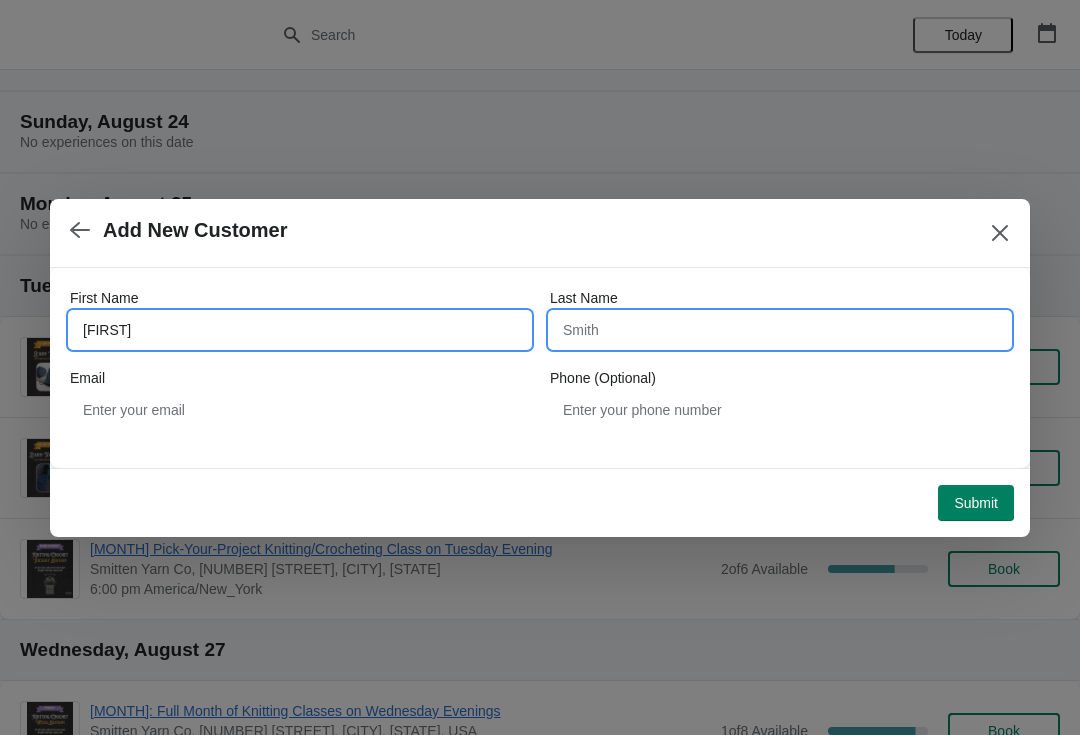 click on "Last Name" at bounding box center (780, 330) 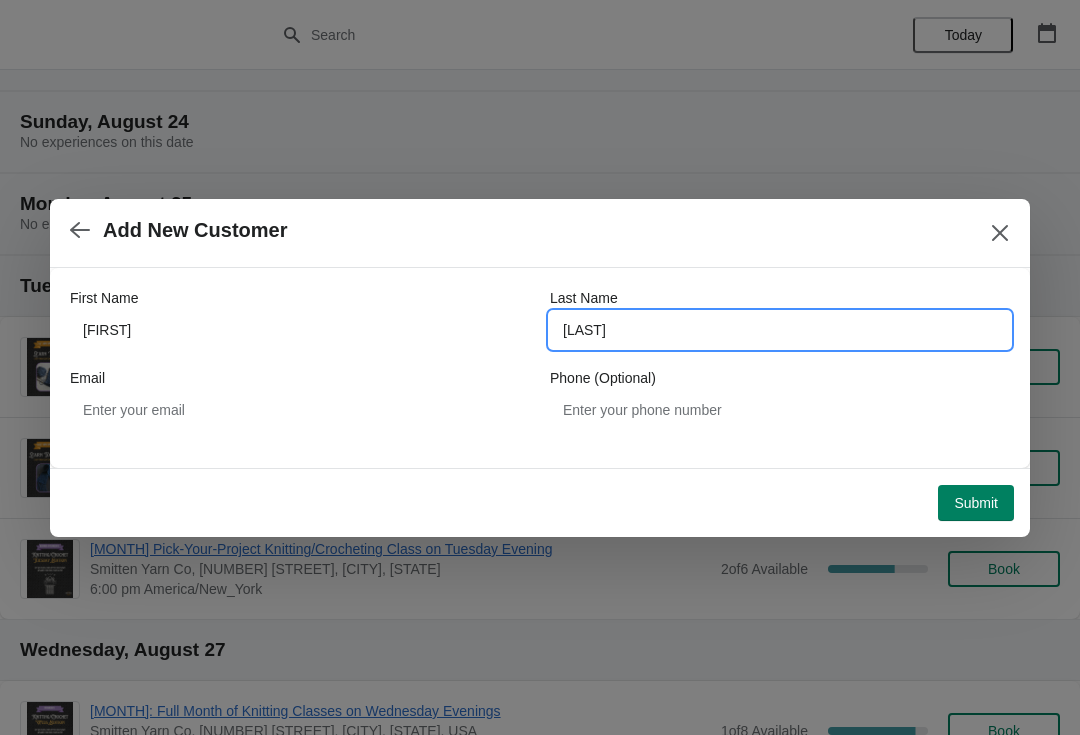 type on "Hoar" 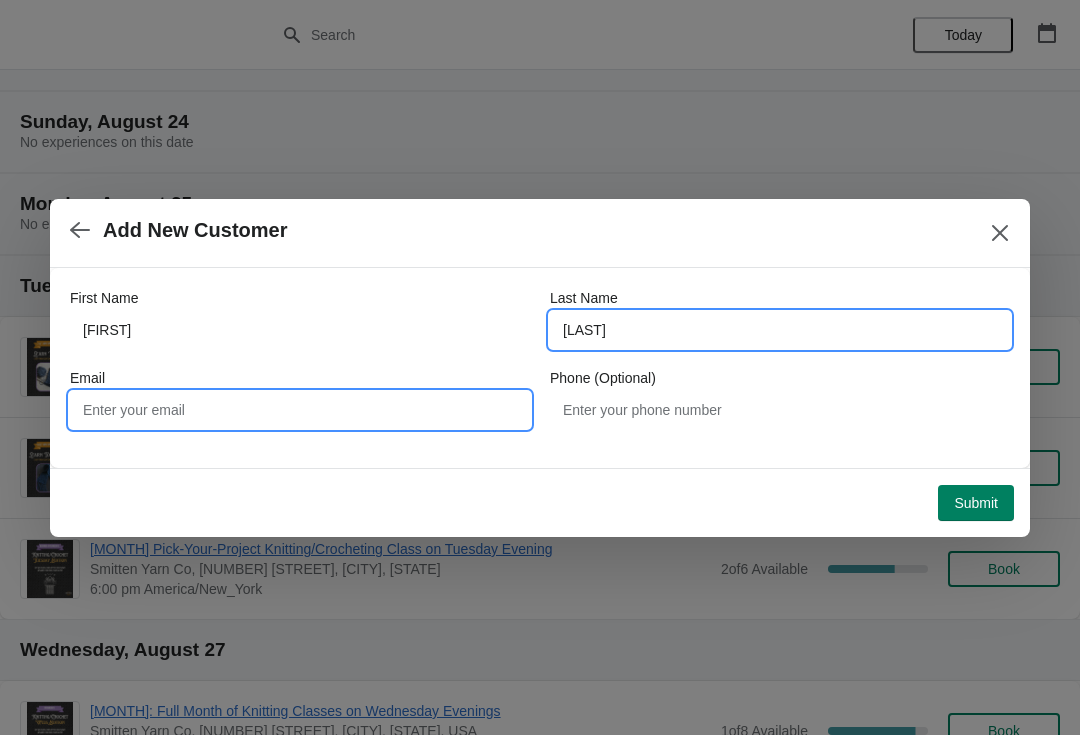 click on "Email" at bounding box center [300, 410] 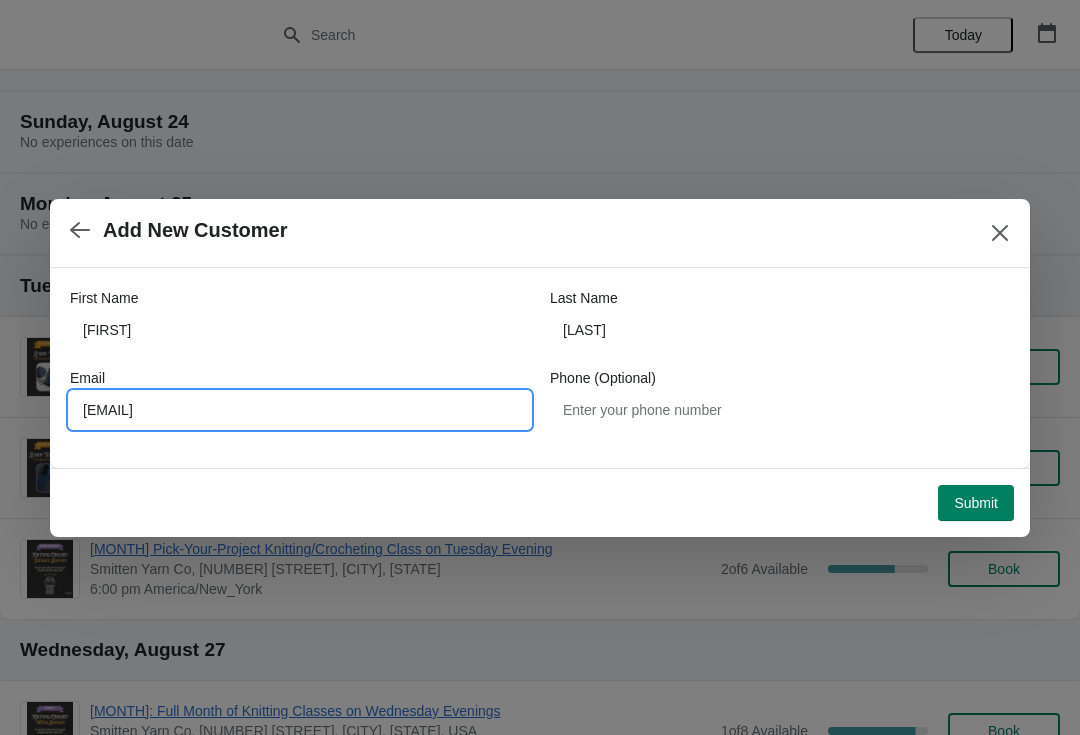type on "Erica.l.court@gmail.com" 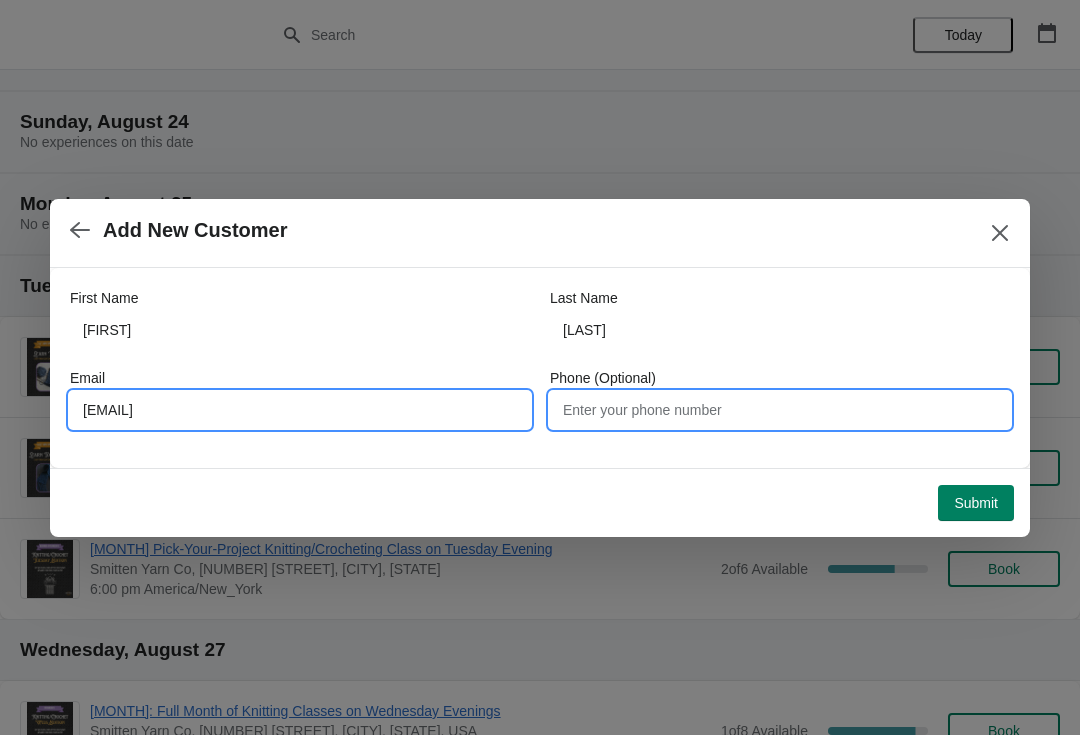 click on "Phone (Optional)" at bounding box center [780, 410] 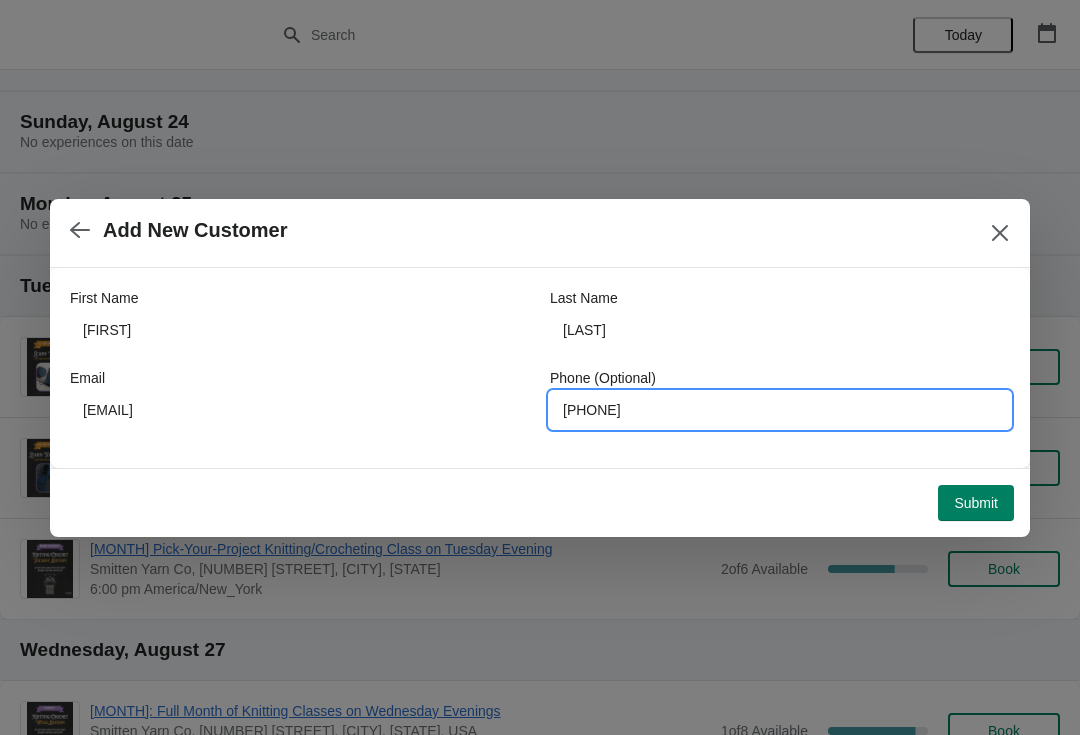 type on "6035071837" 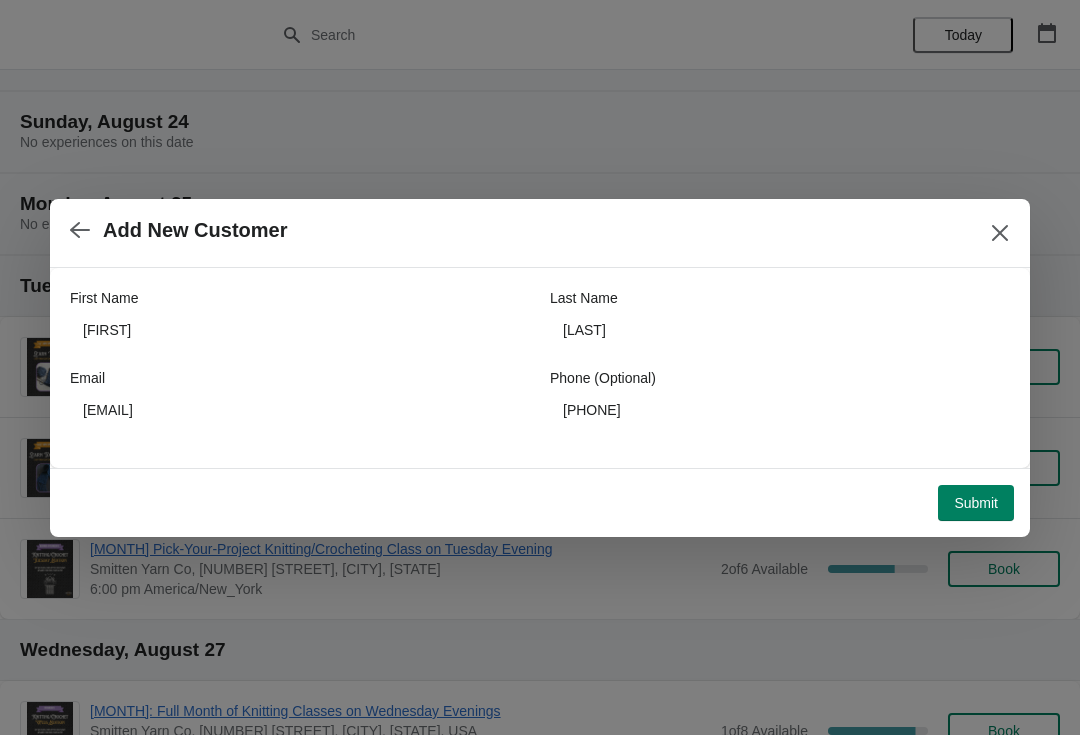 click on "Submit" at bounding box center [976, 503] 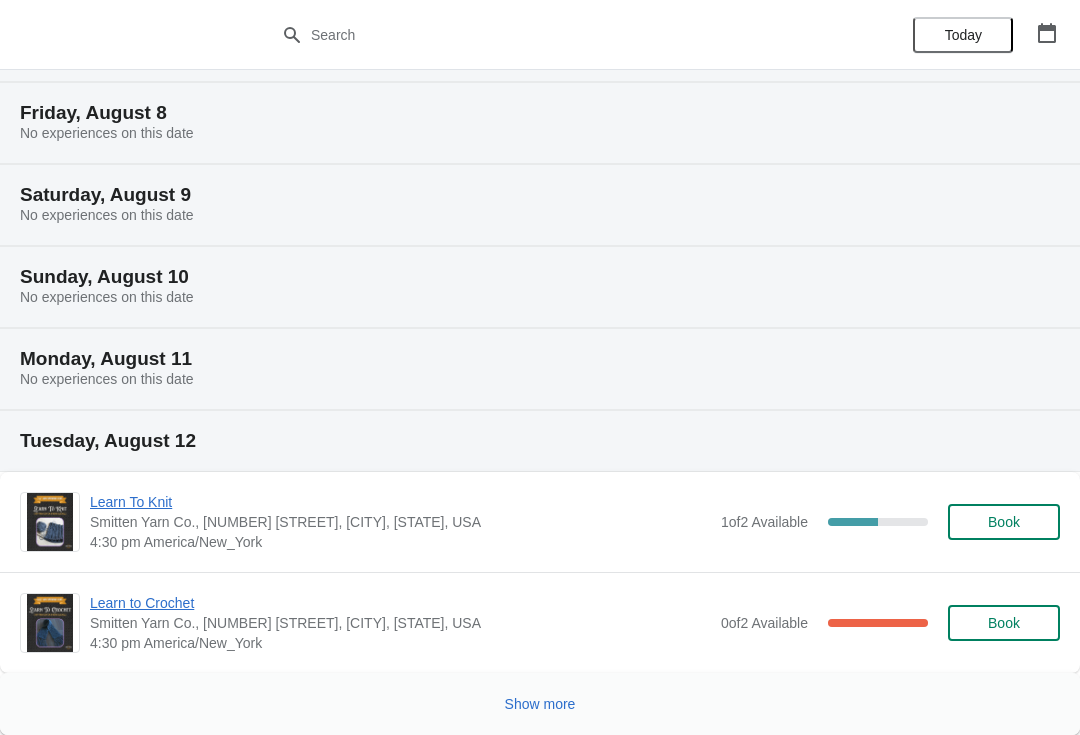 scroll, scrollTop: 649, scrollLeft: 0, axis: vertical 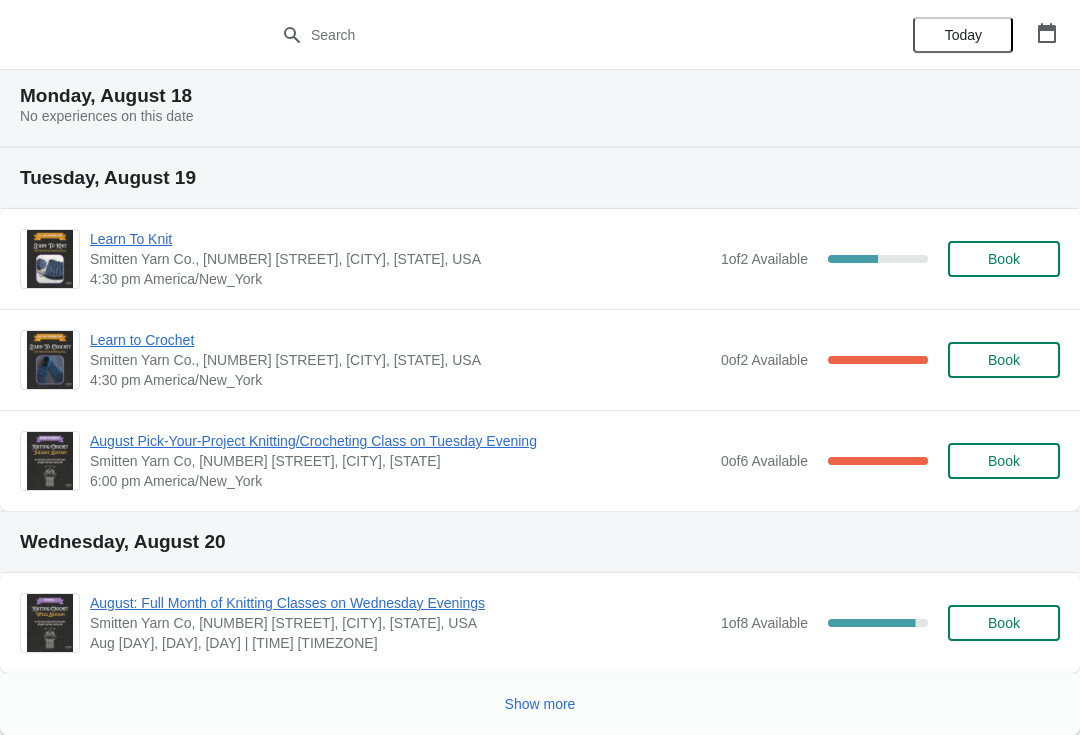 click on "Learn to Crochet" at bounding box center (400, 340) 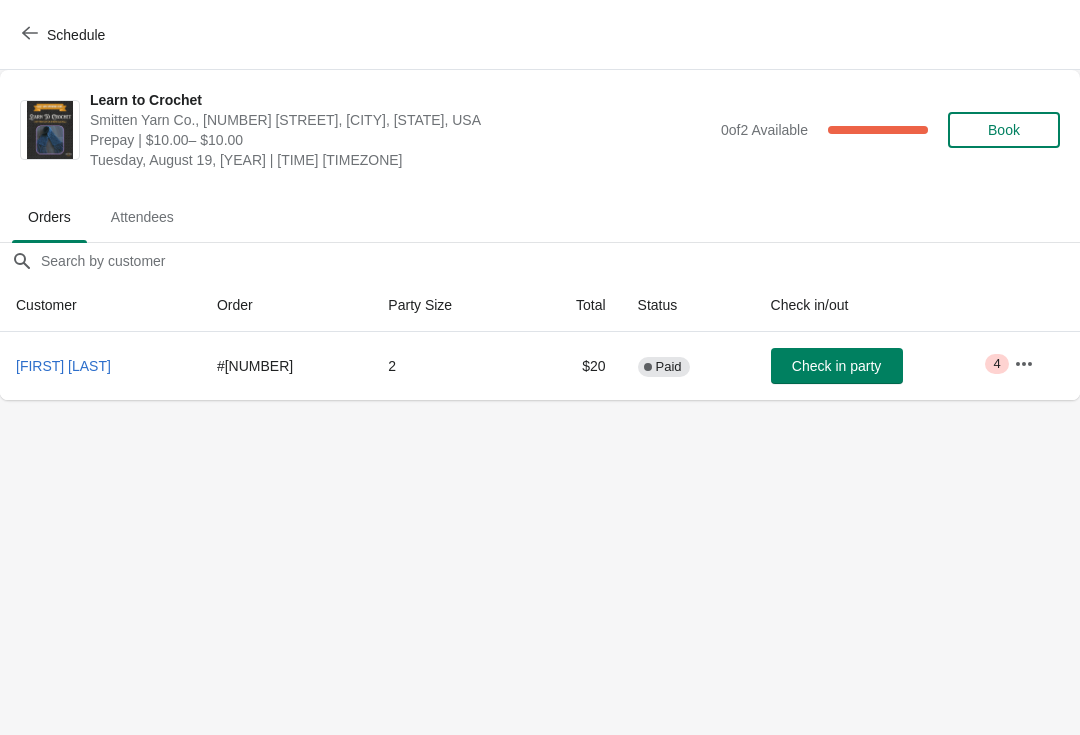 click on "Schedule" at bounding box center (65, 35) 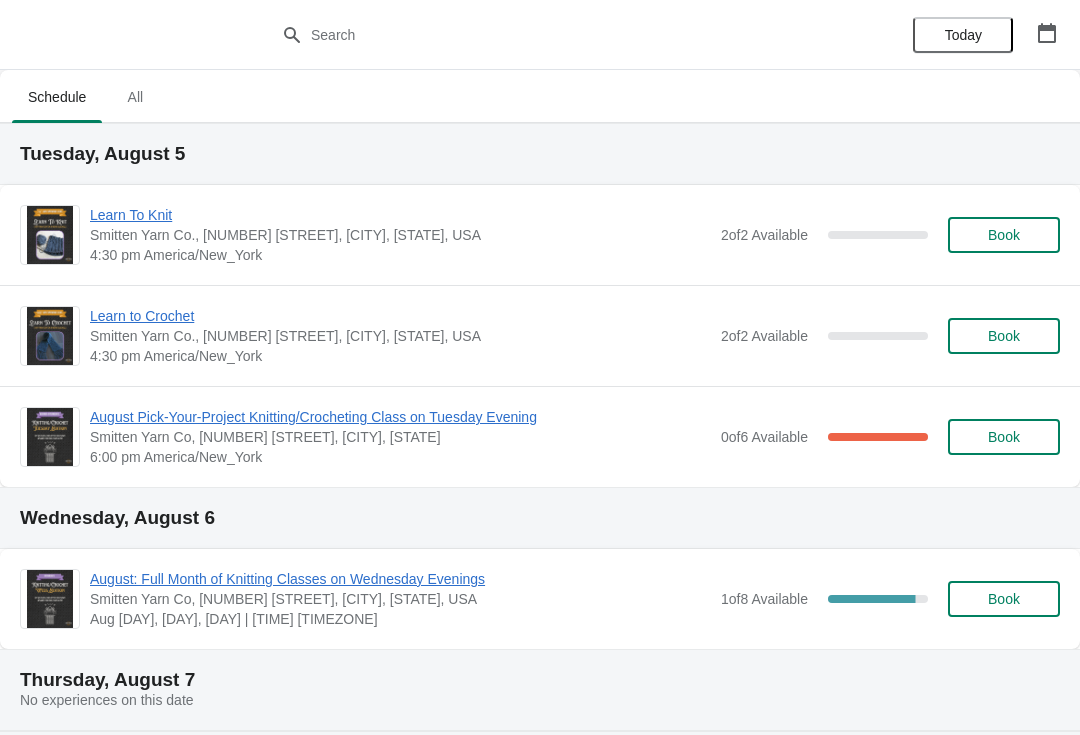 click on "Learn To Knit" at bounding box center [400, 215] 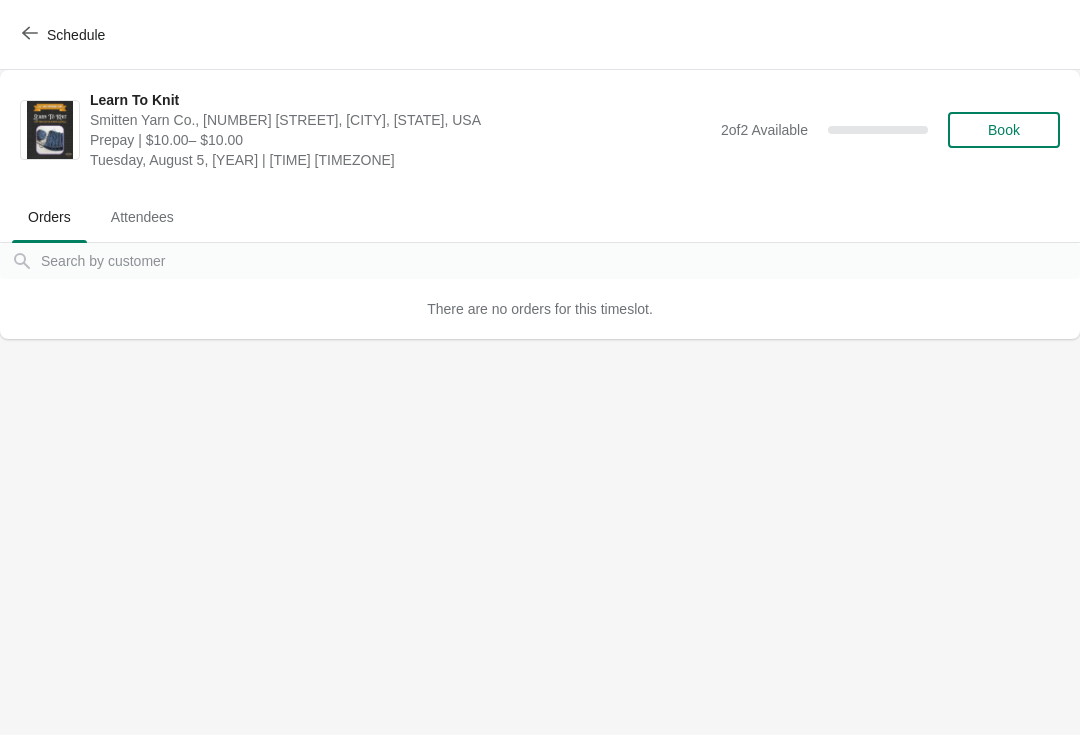 click 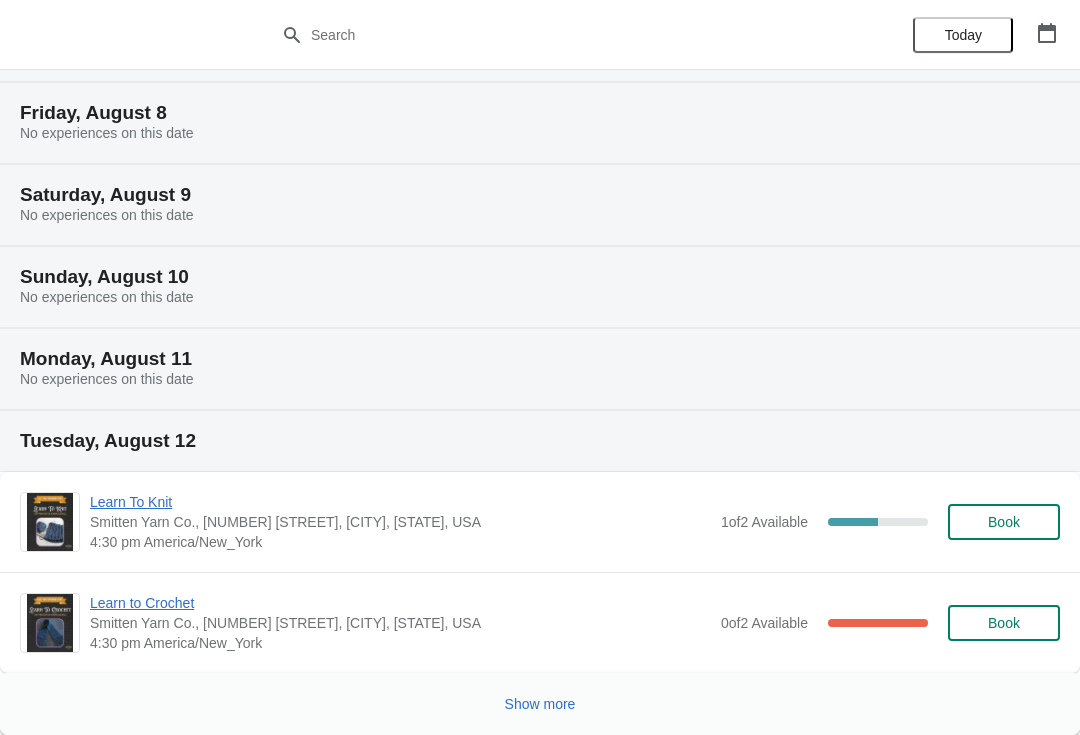 scroll, scrollTop: 649, scrollLeft: 0, axis: vertical 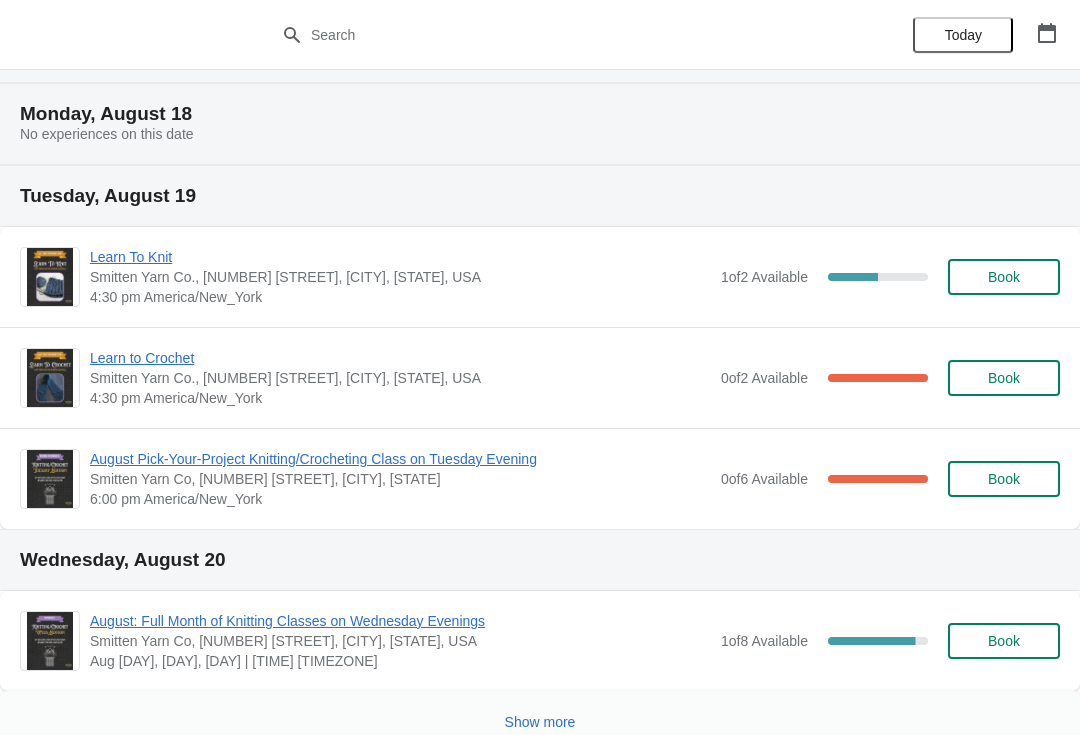 click on "Learn To Knit" at bounding box center [400, 257] 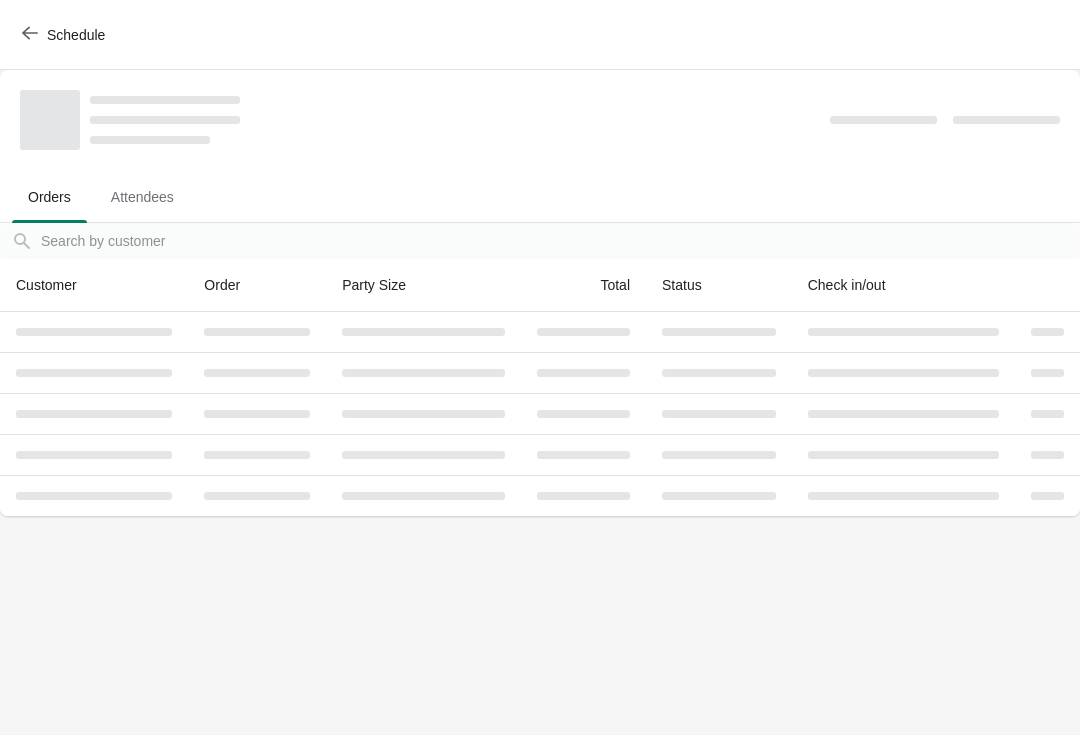 scroll, scrollTop: 0, scrollLeft: 0, axis: both 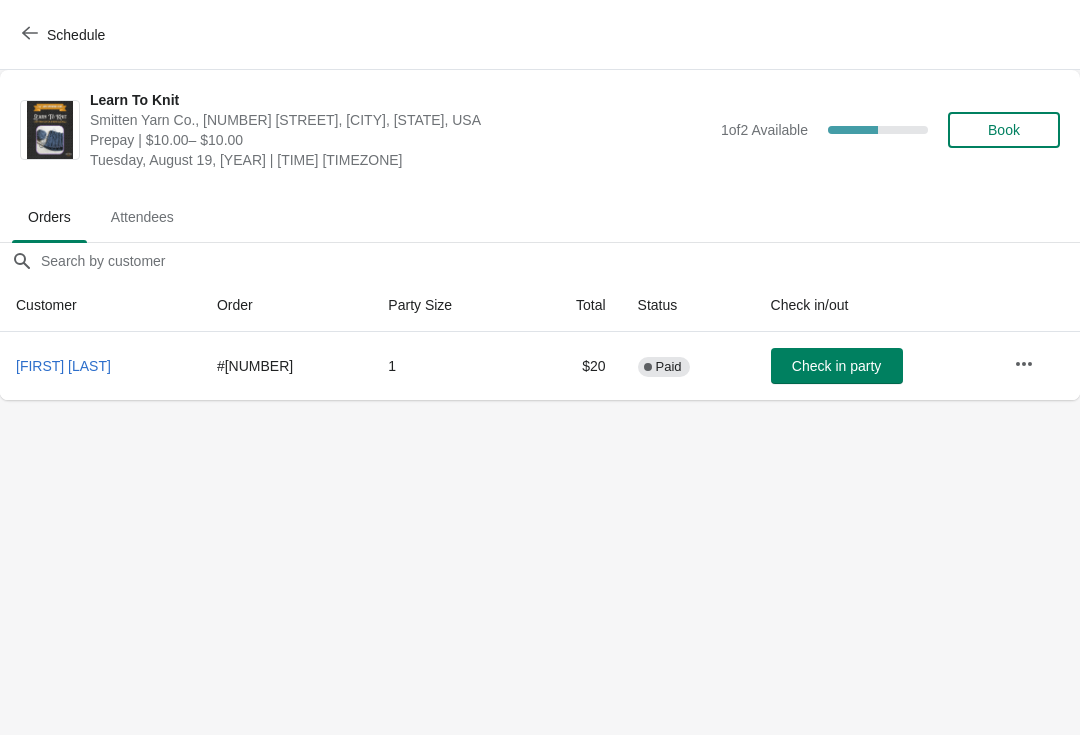 click 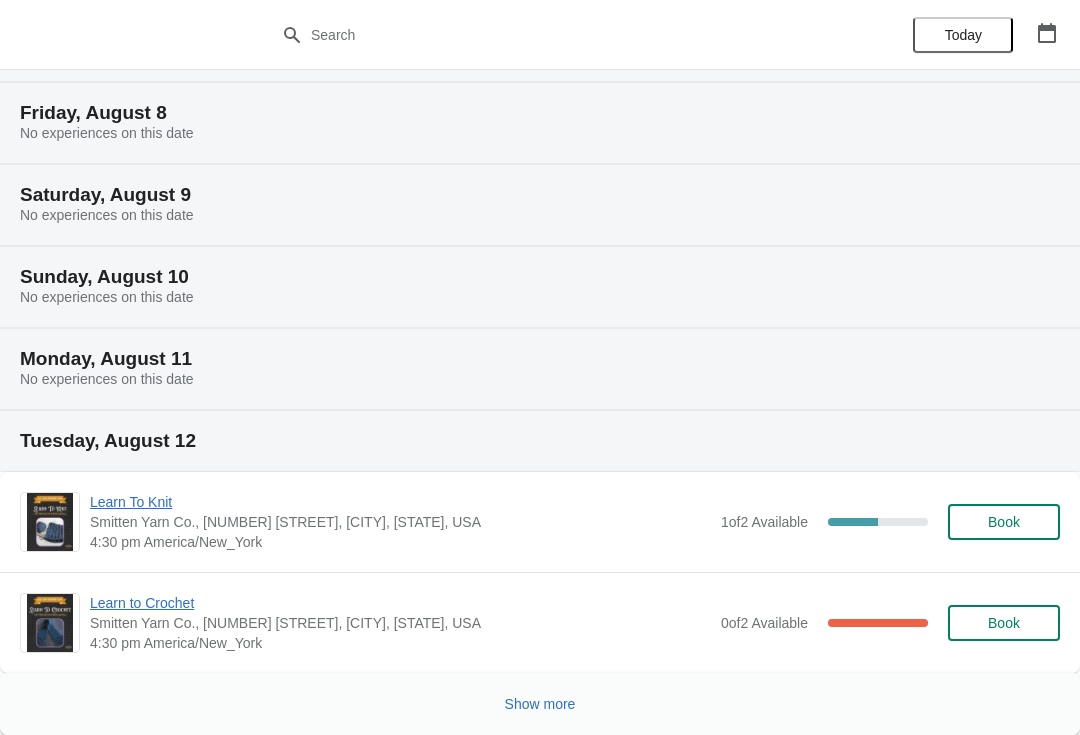 scroll, scrollTop: 649, scrollLeft: 0, axis: vertical 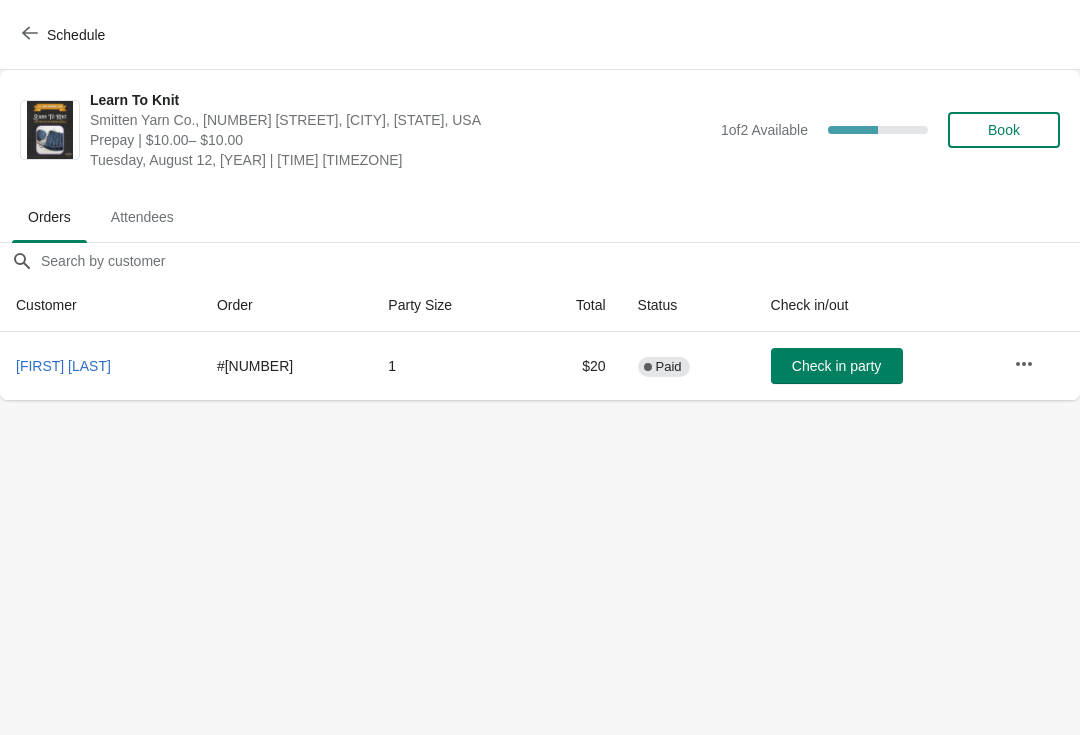 click 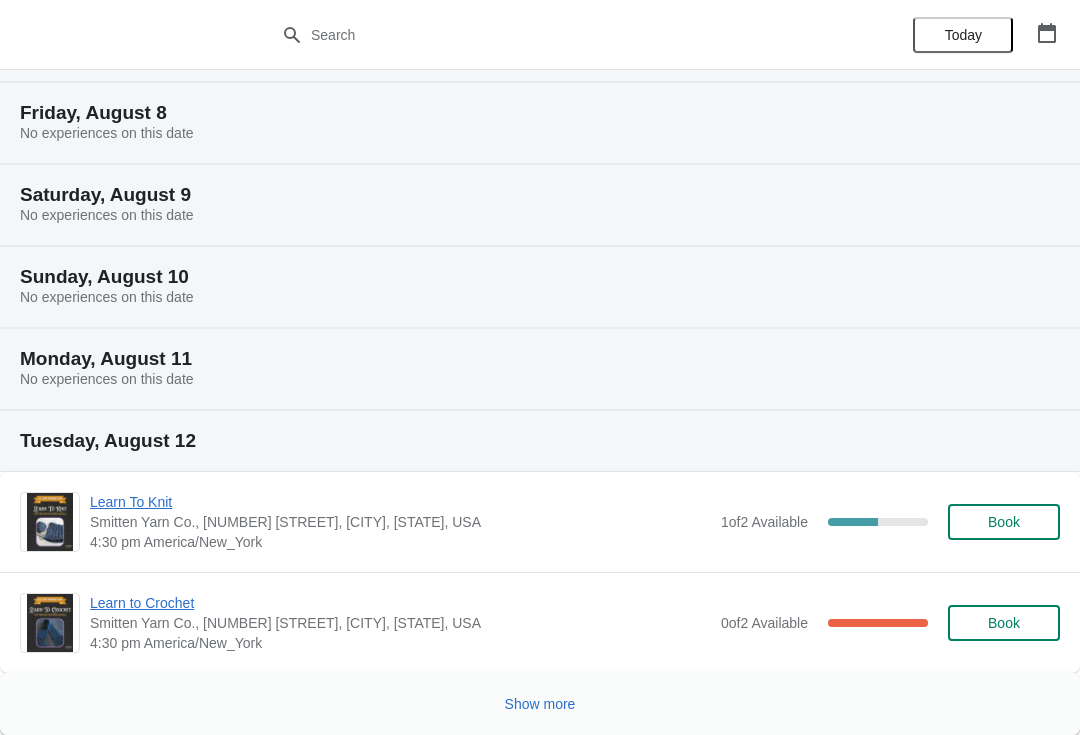 scroll, scrollTop: 649, scrollLeft: 0, axis: vertical 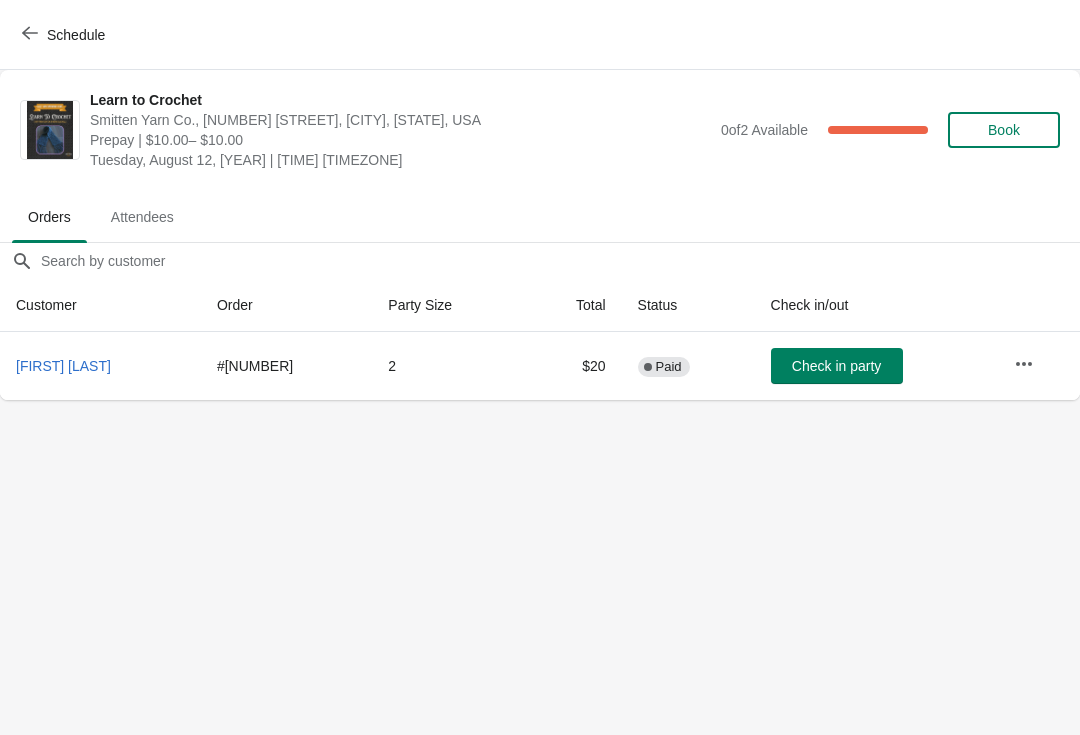 click 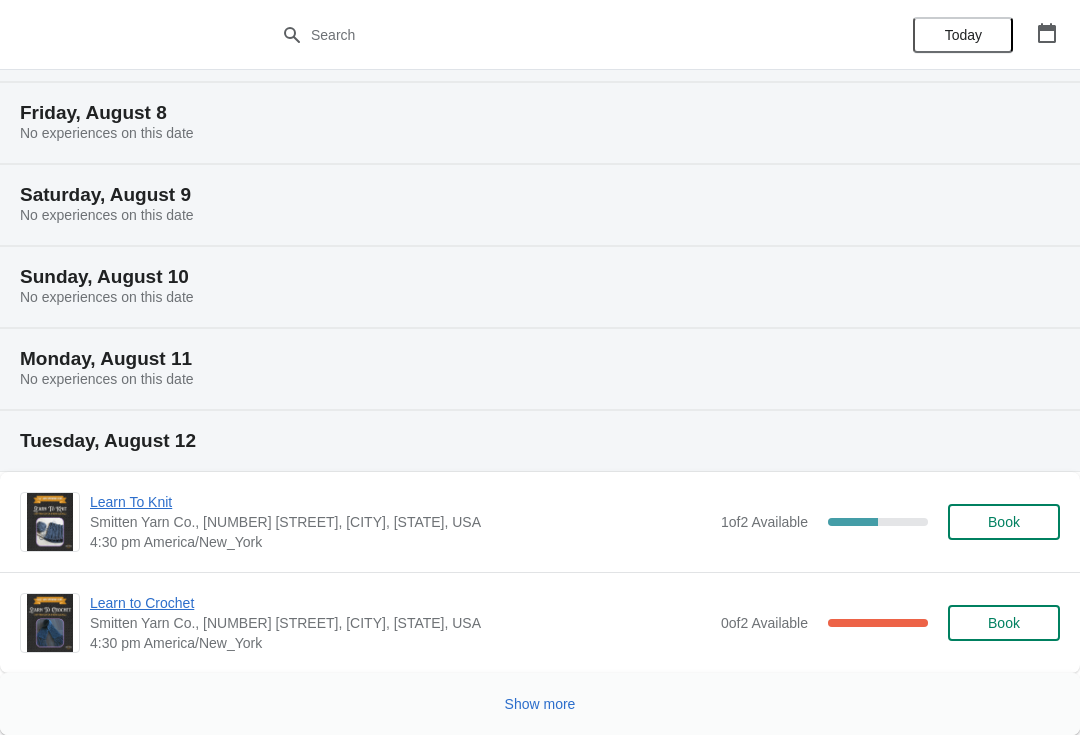 scroll, scrollTop: 649, scrollLeft: 0, axis: vertical 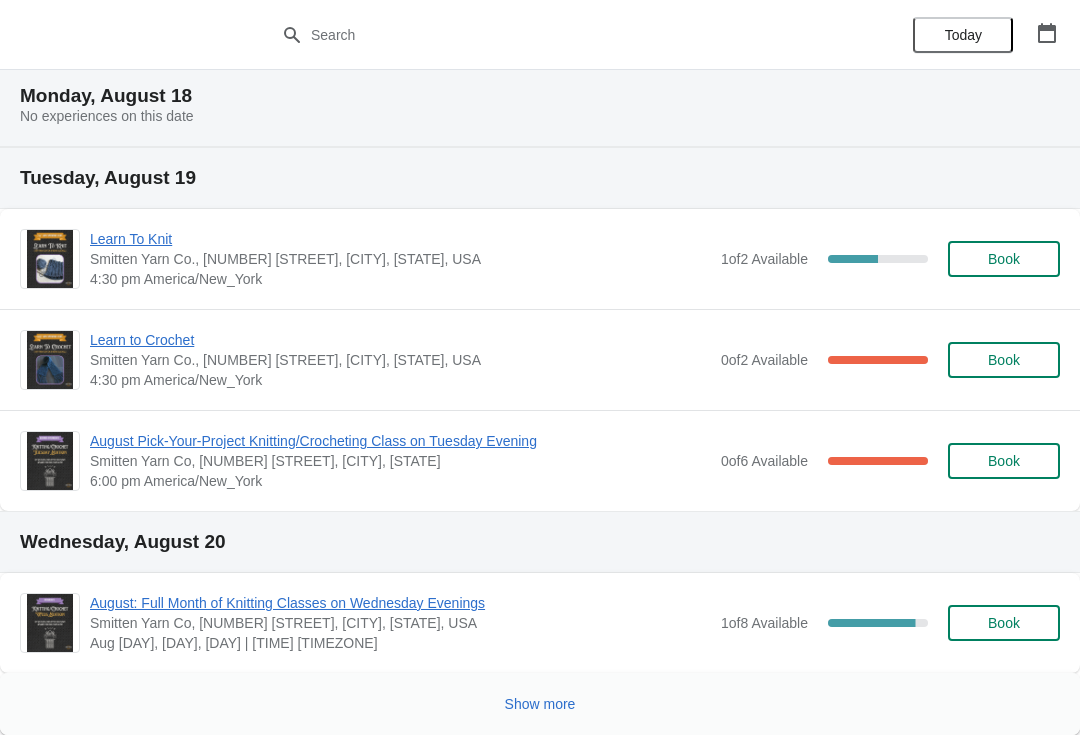 click on "August Pick-Your-Project Knitting/Crocheting Class on Tuesday Evening" at bounding box center (400, 441) 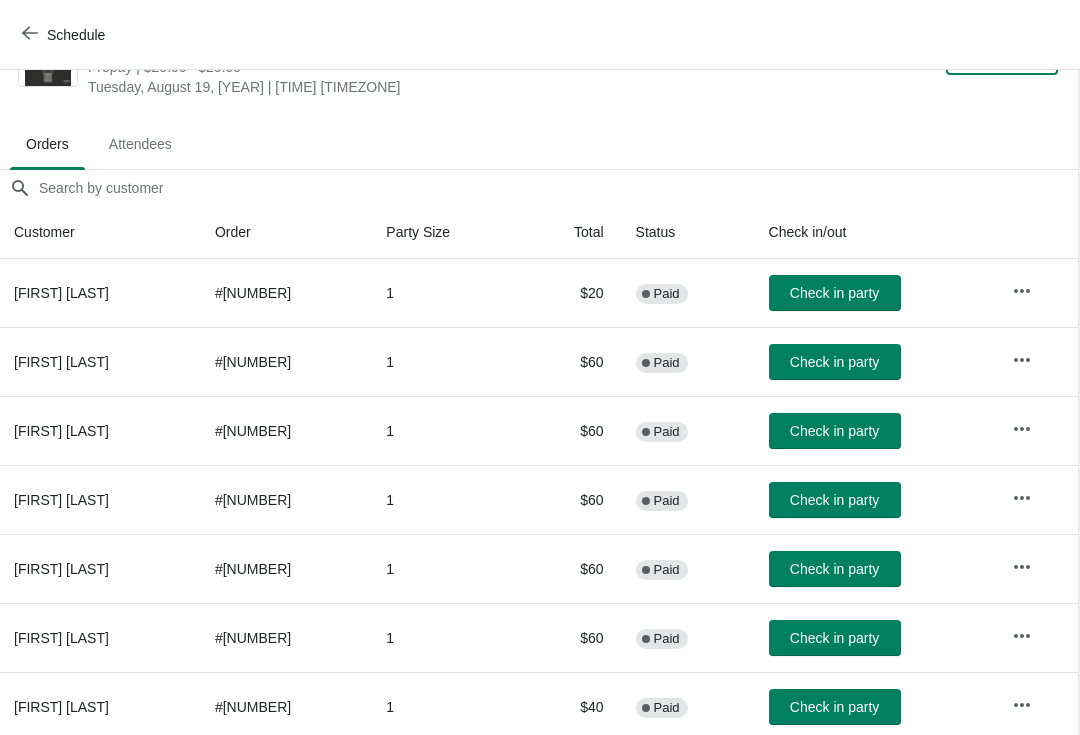 scroll, scrollTop: 72, scrollLeft: 1, axis: both 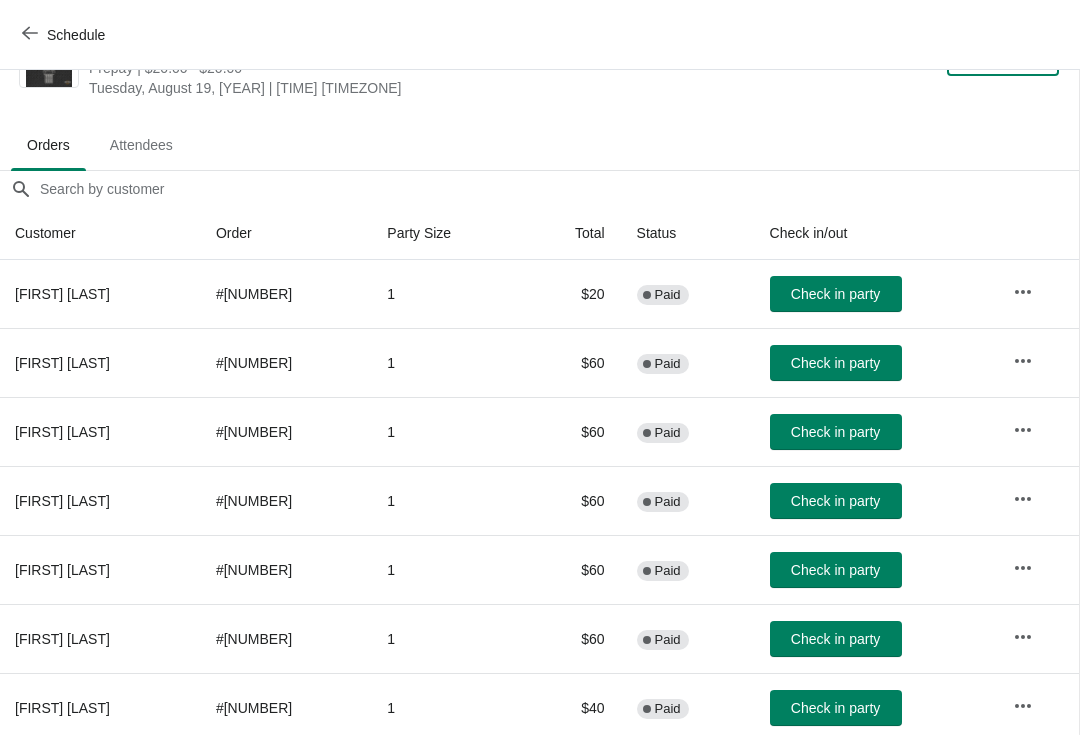 click 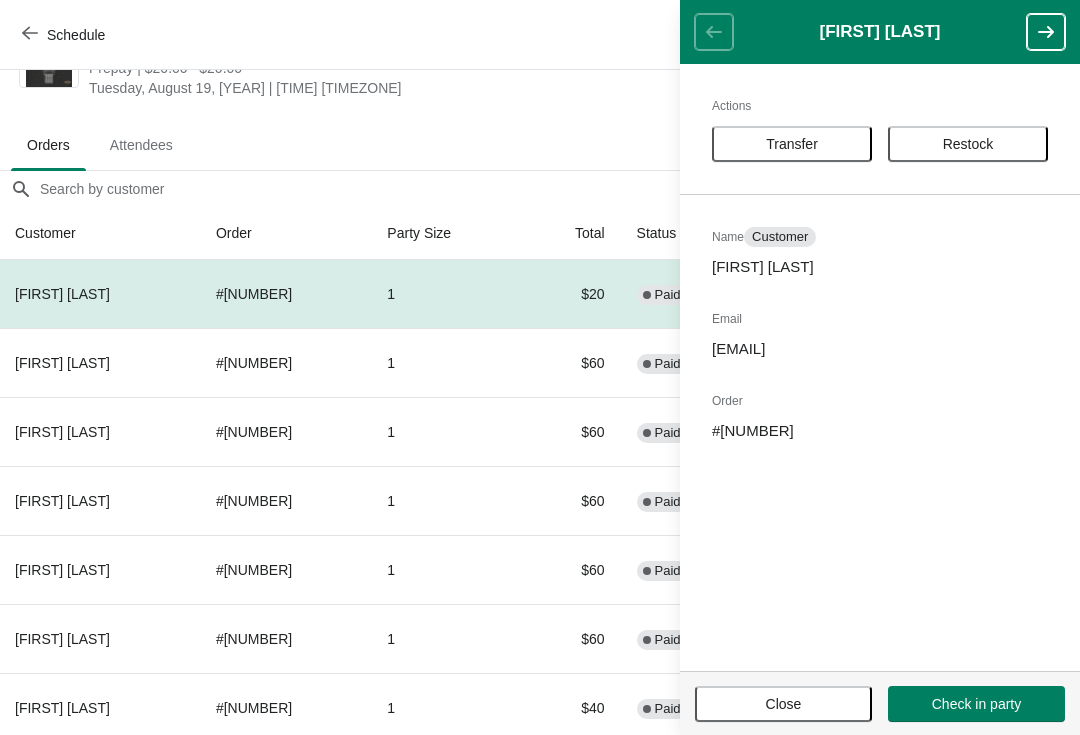click on "Transfer" at bounding box center (792, 144) 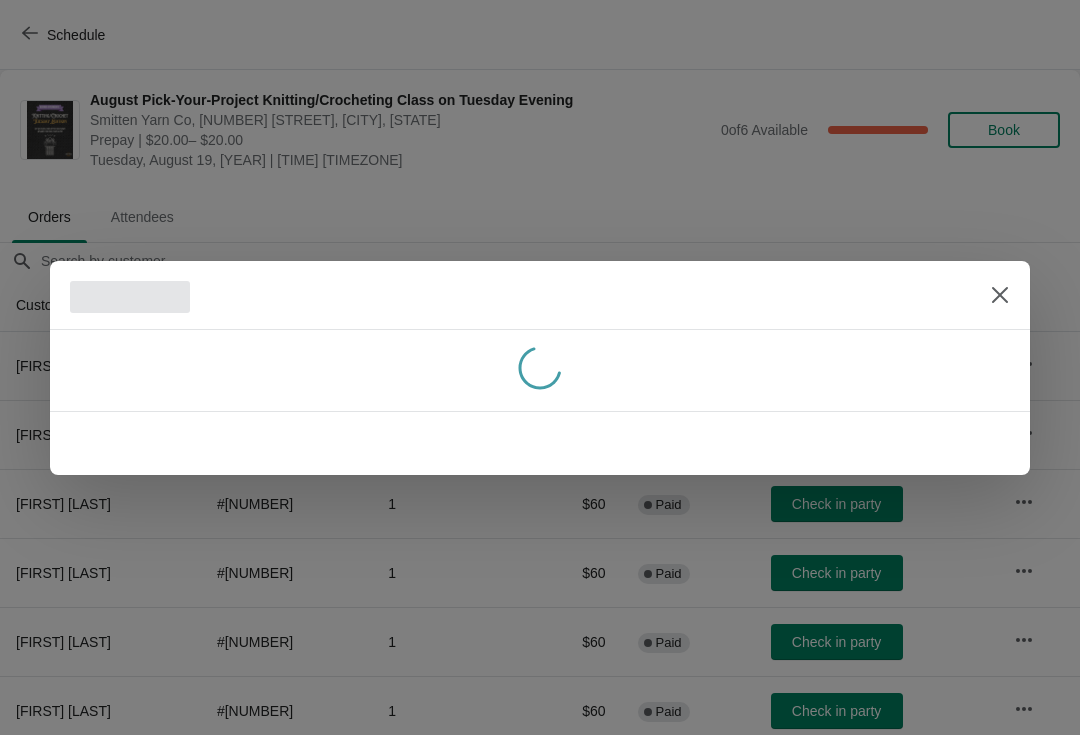 scroll, scrollTop: 0, scrollLeft: 0, axis: both 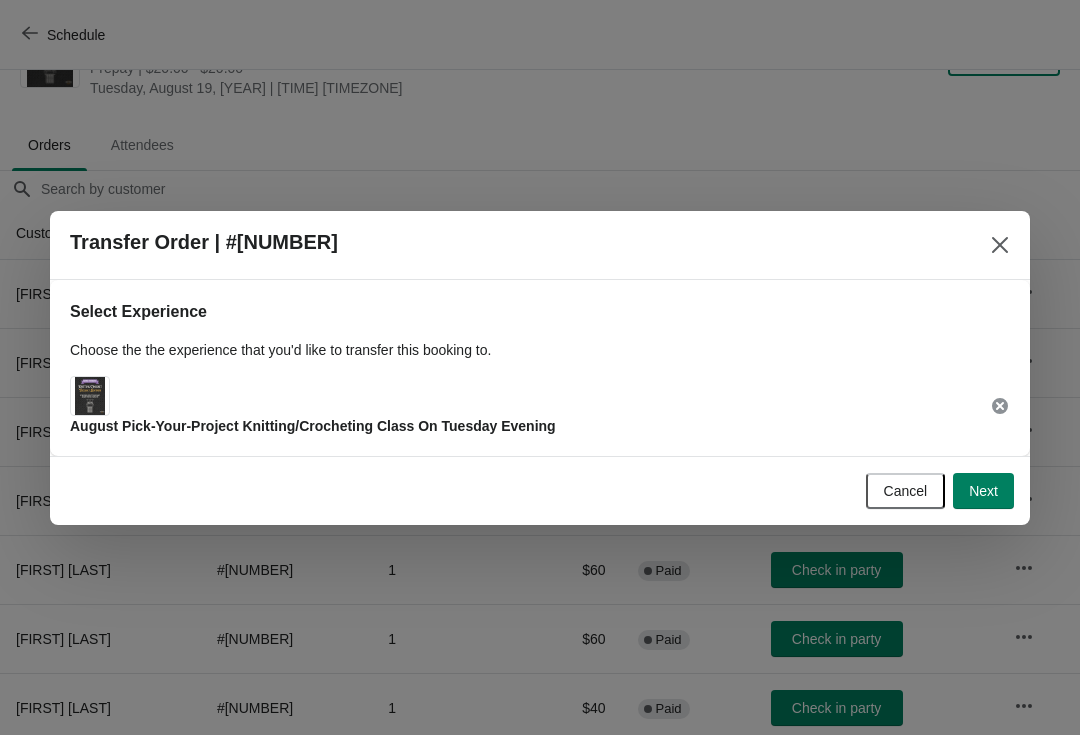 click on "Next" at bounding box center [983, 491] 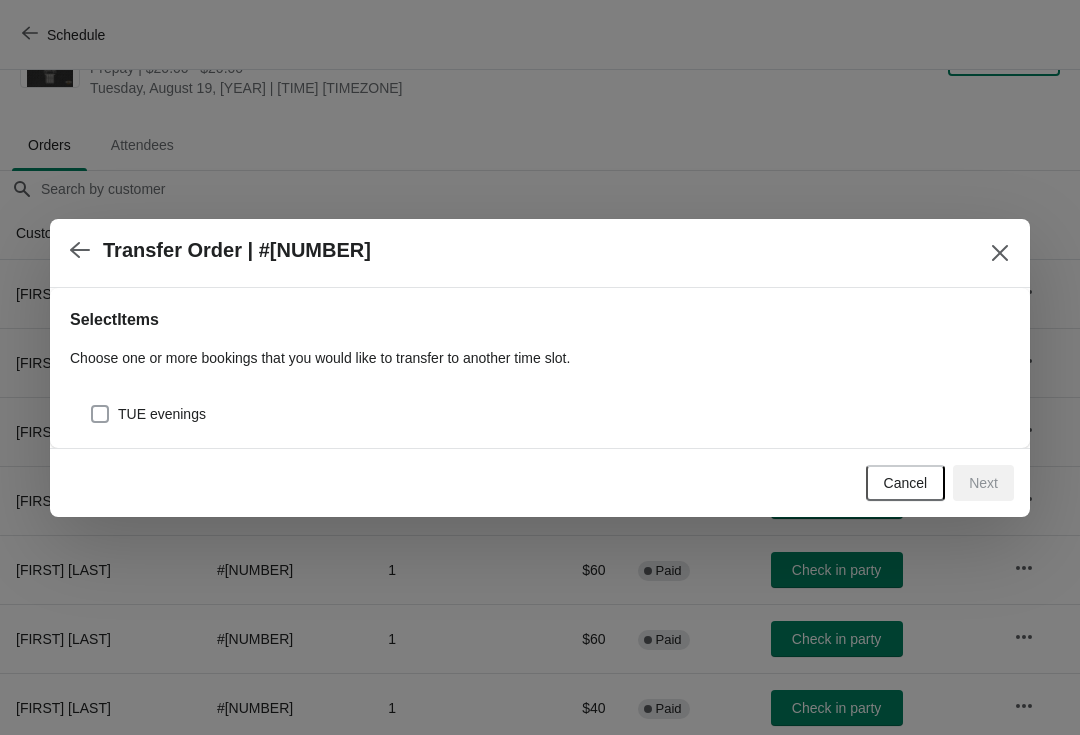 click on "TUE evenings" at bounding box center (148, 414) 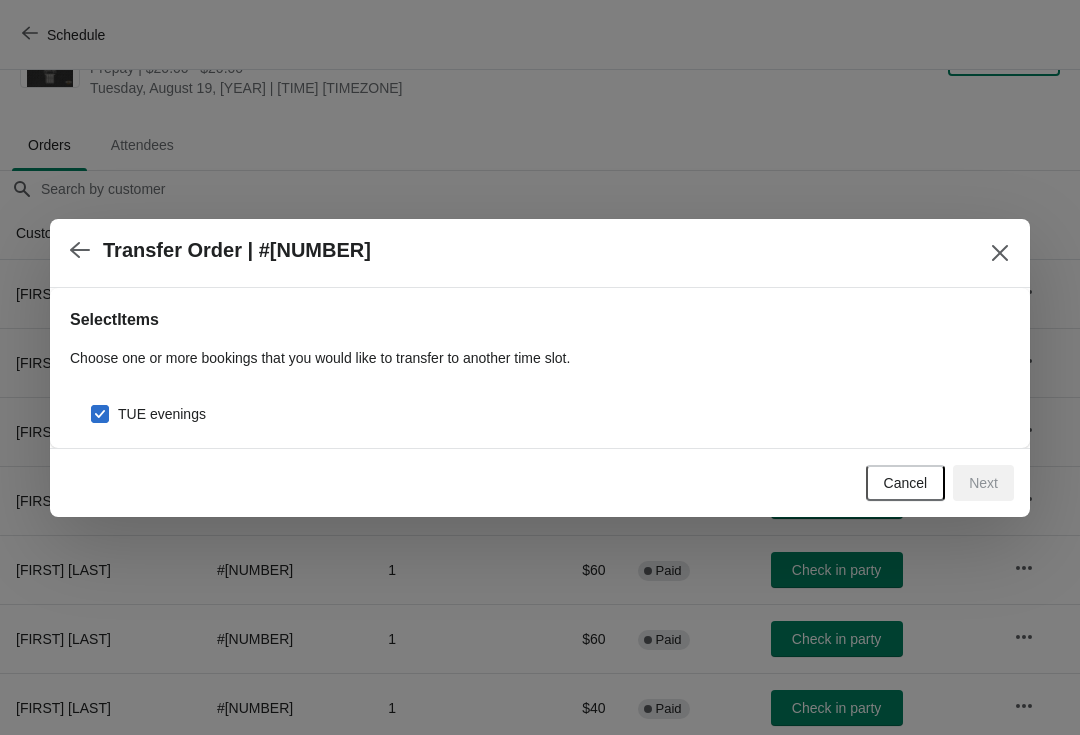 checkbox on "true" 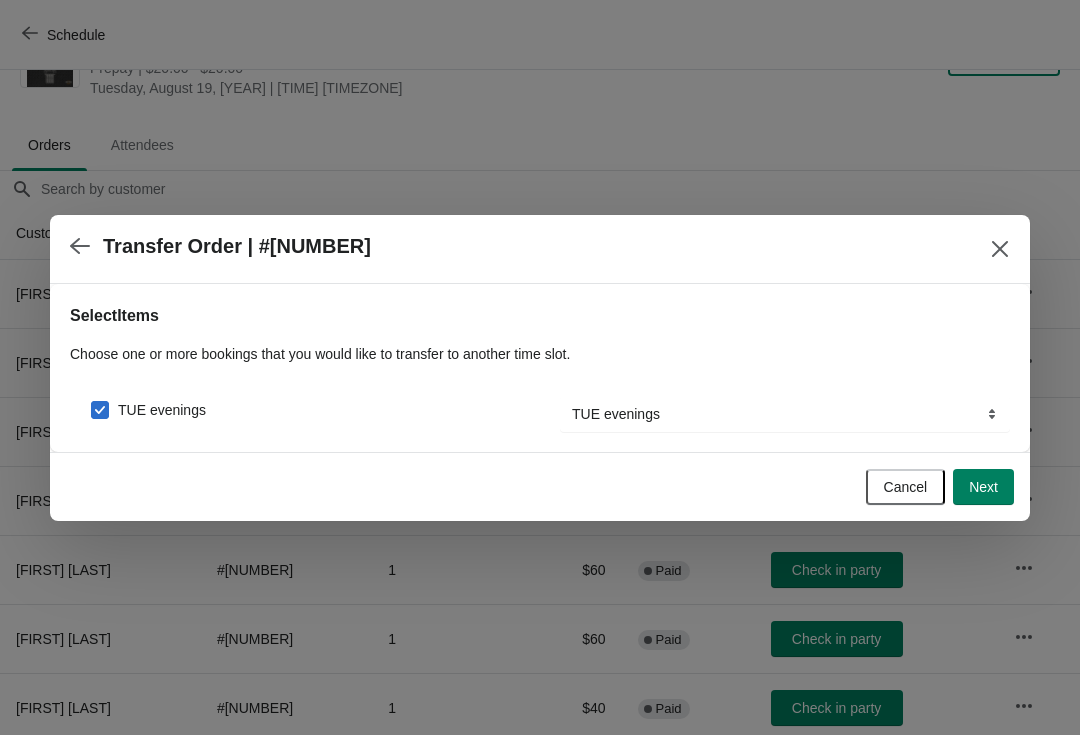 click on "Next" at bounding box center (983, 487) 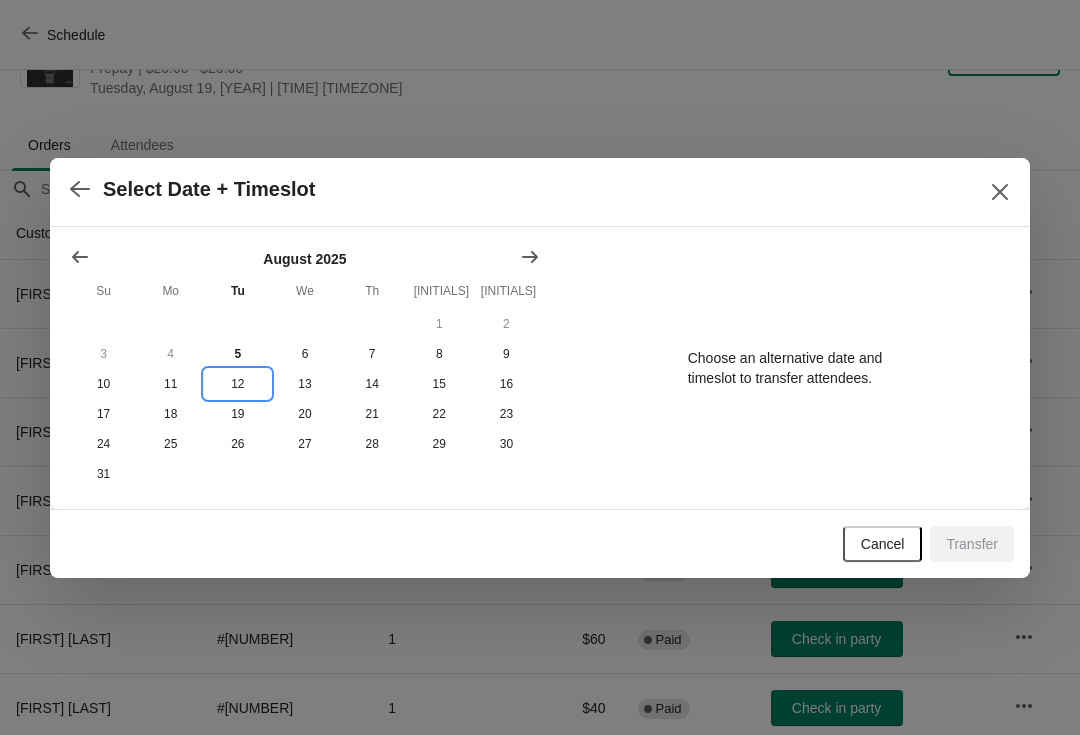 click on "12" at bounding box center [237, 384] 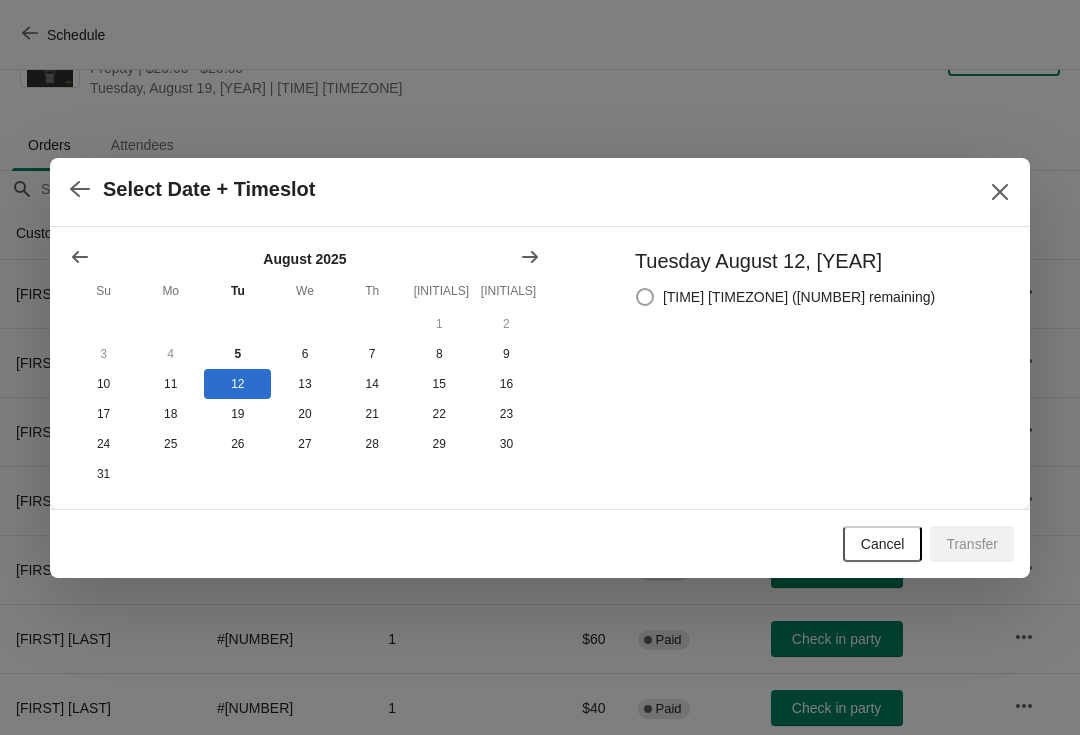 click on "[TIME] [TIMEZONE] ([NUMBER] remaining)" at bounding box center (799, 297) 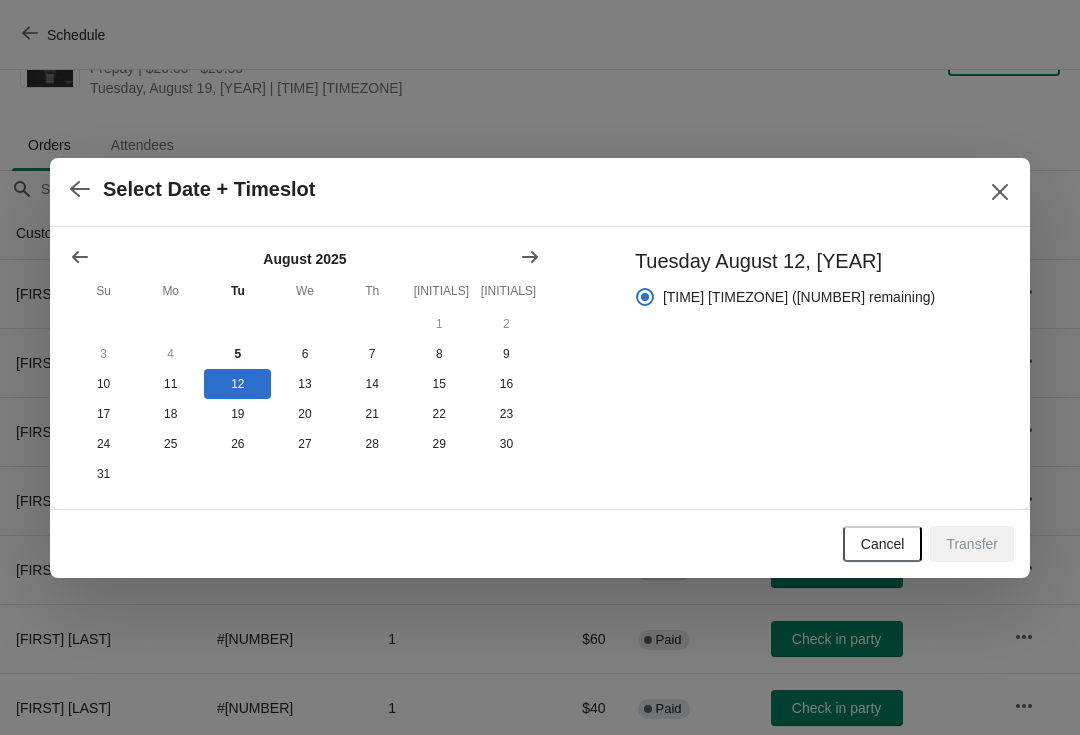radio on "true" 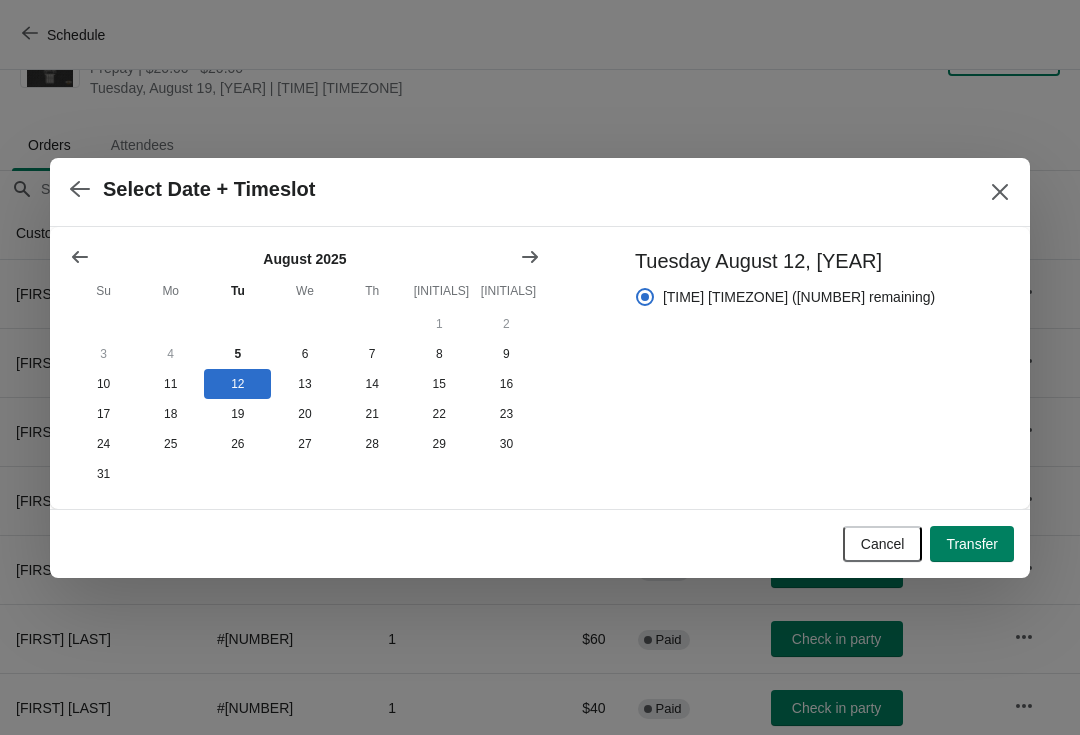 click on "Transfer" at bounding box center (972, 544) 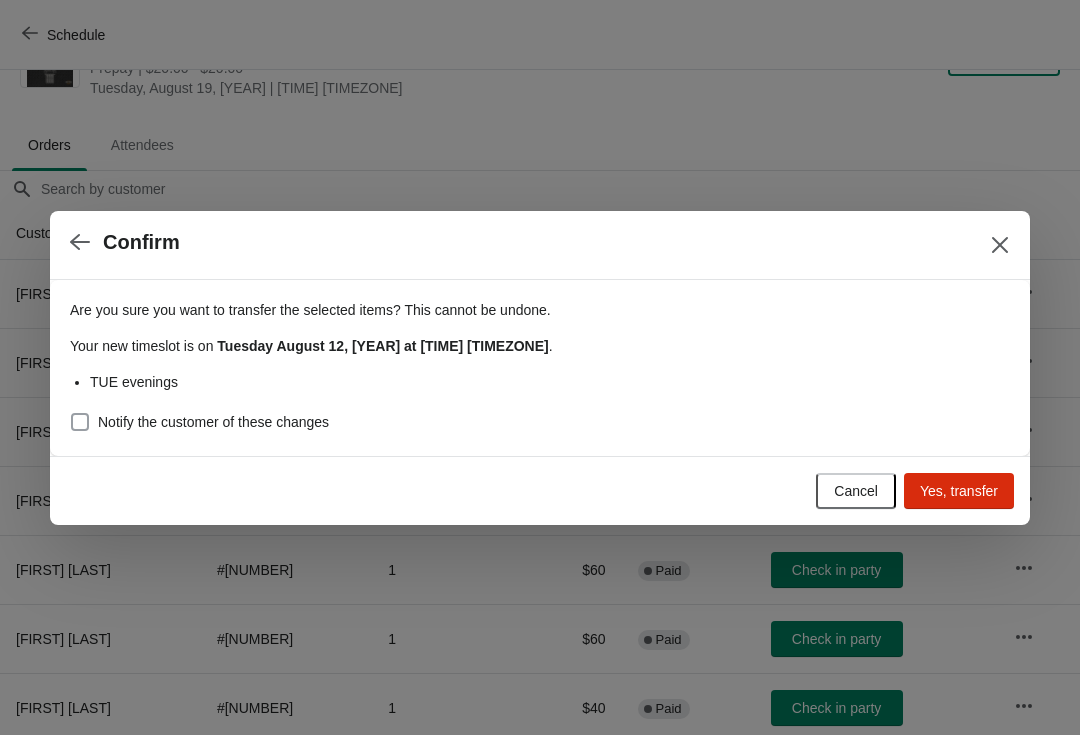 click on "Notify the customer of these changes" at bounding box center [213, 422] 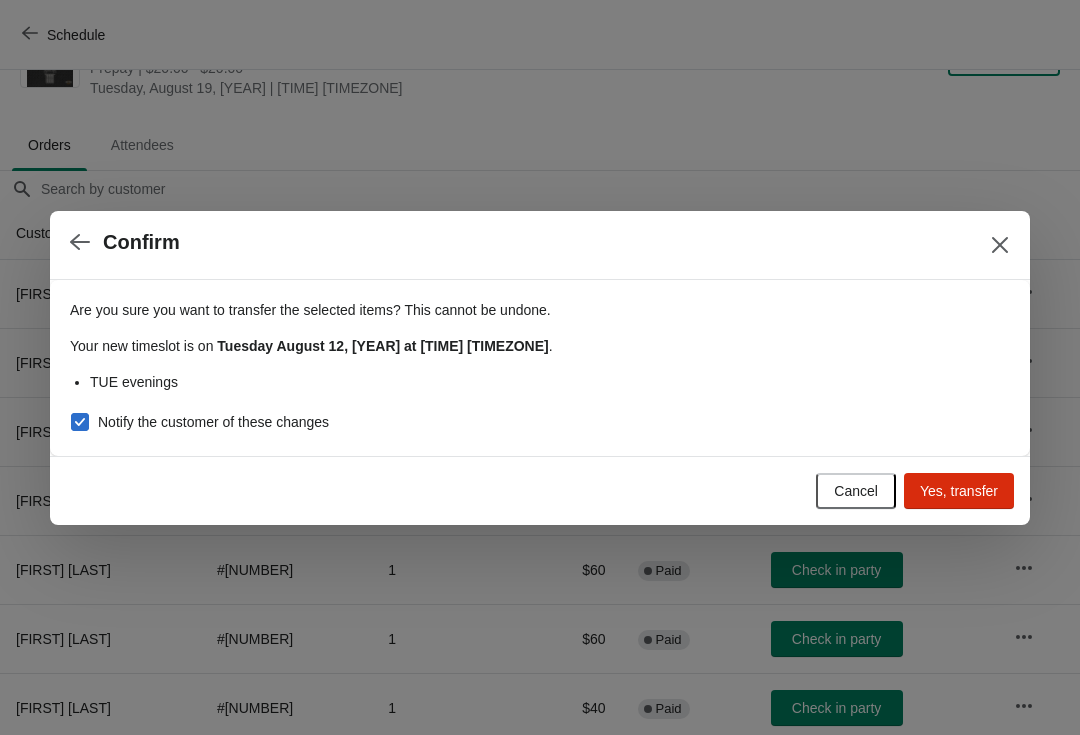 checkbox on "true" 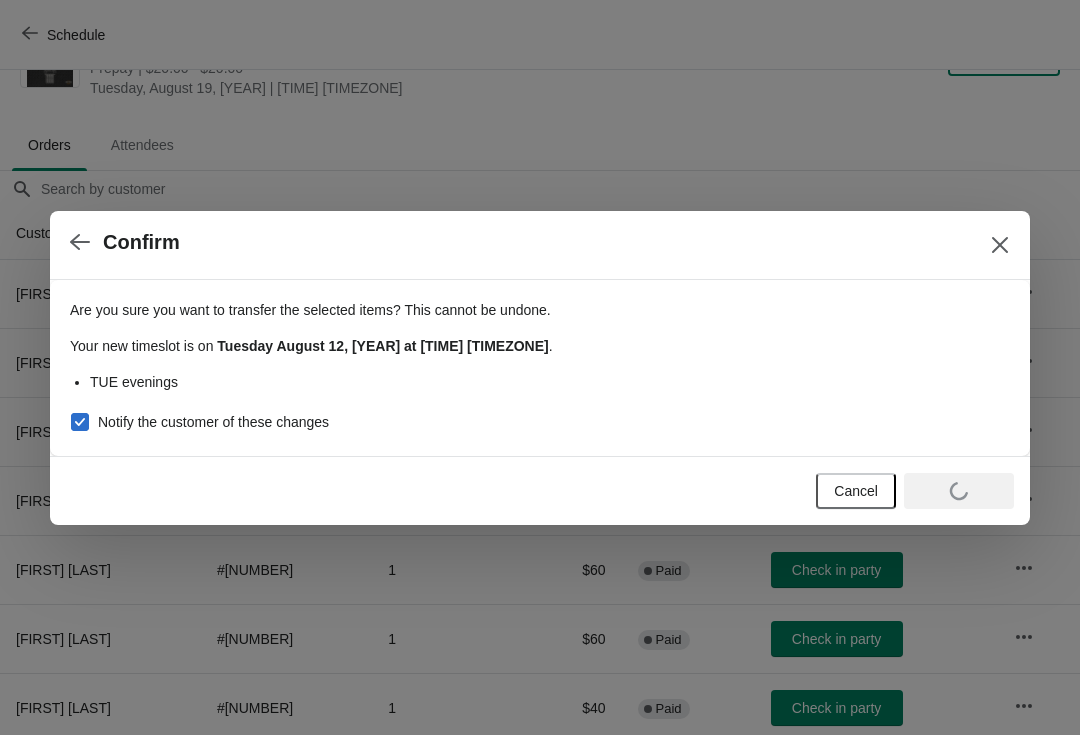 scroll, scrollTop: 10, scrollLeft: 0, axis: vertical 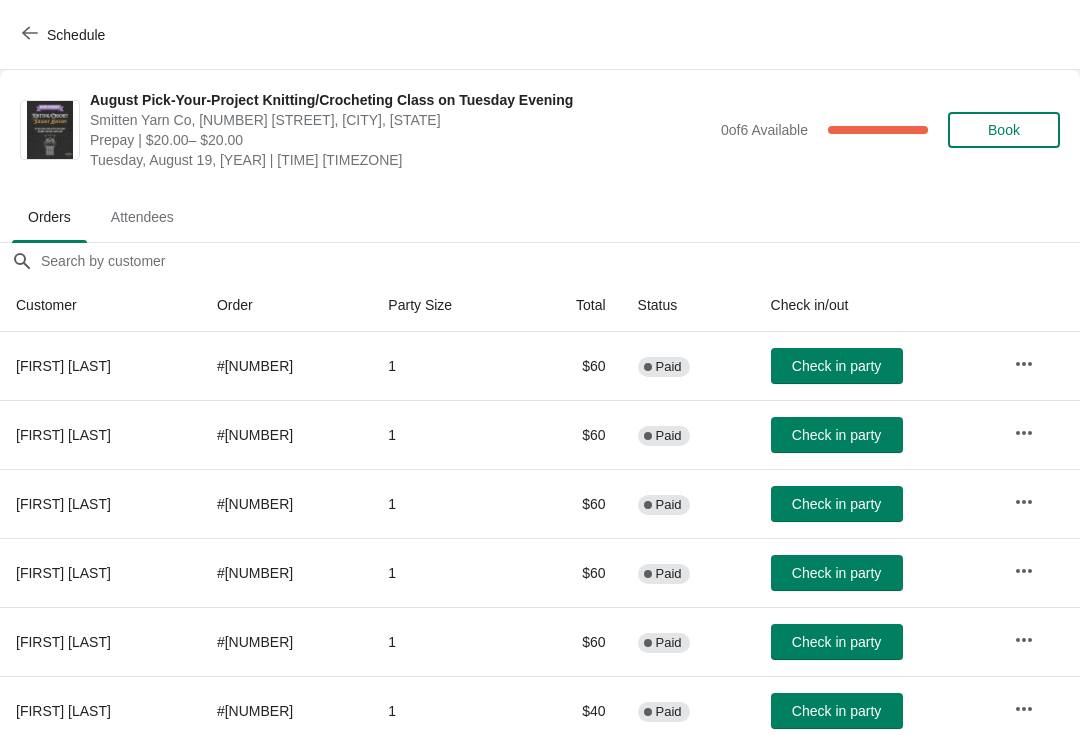 click at bounding box center [30, 34] 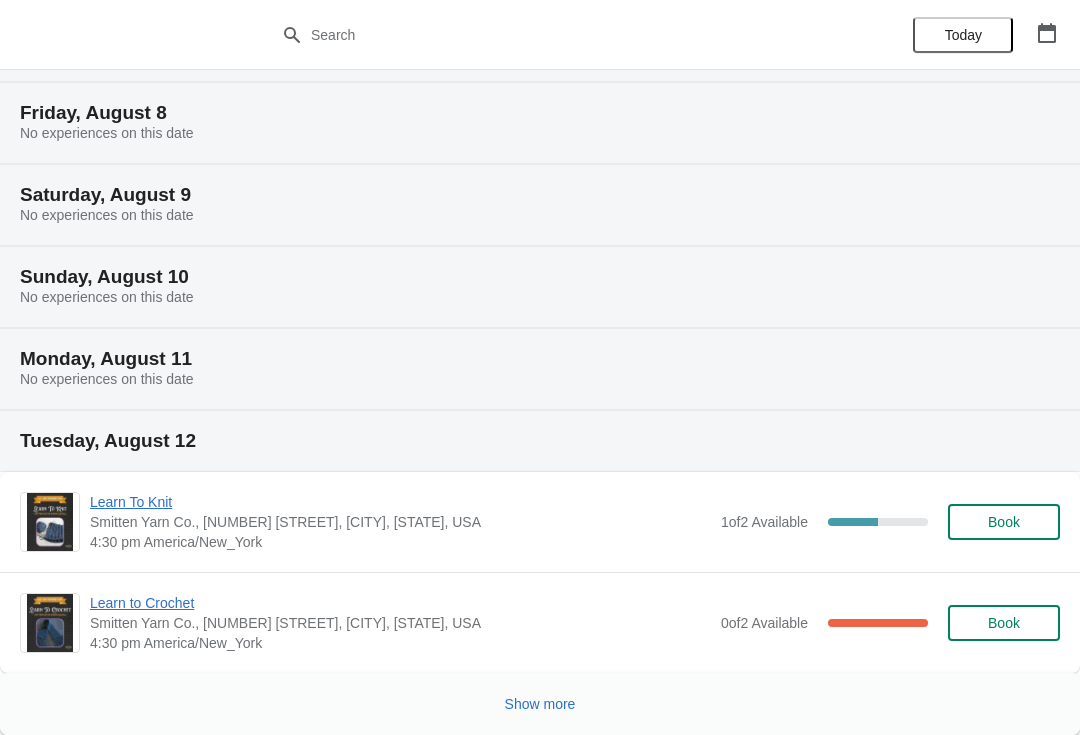 scroll, scrollTop: 649, scrollLeft: 0, axis: vertical 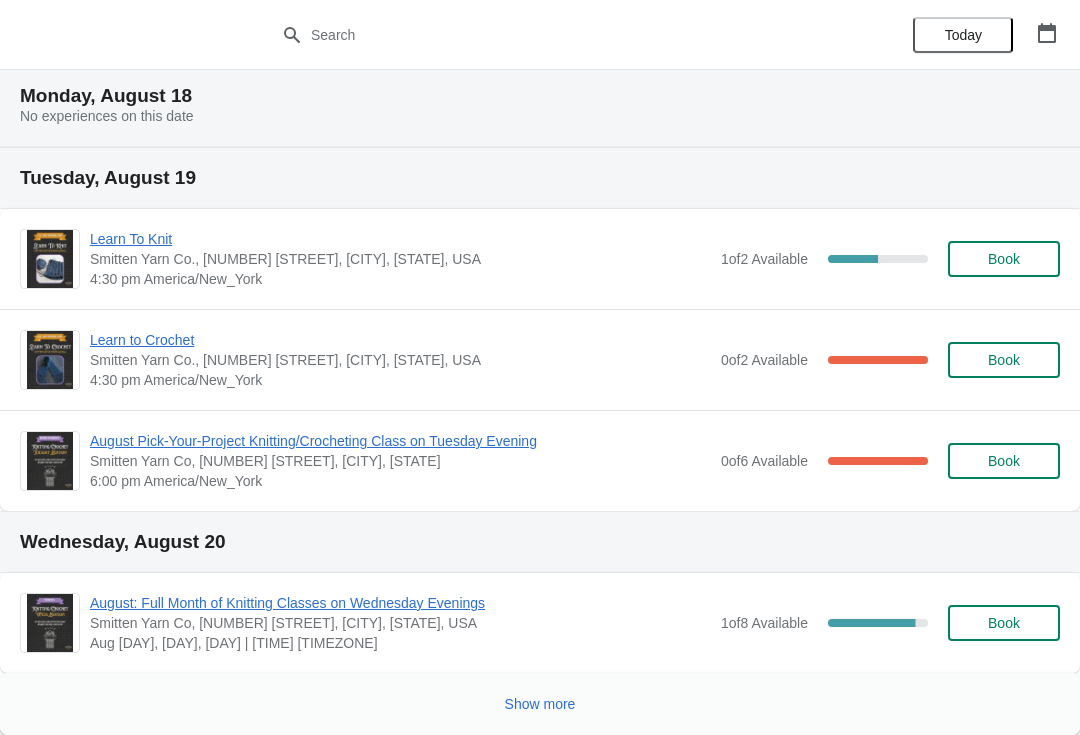 click on "Show more" at bounding box center [540, 704] 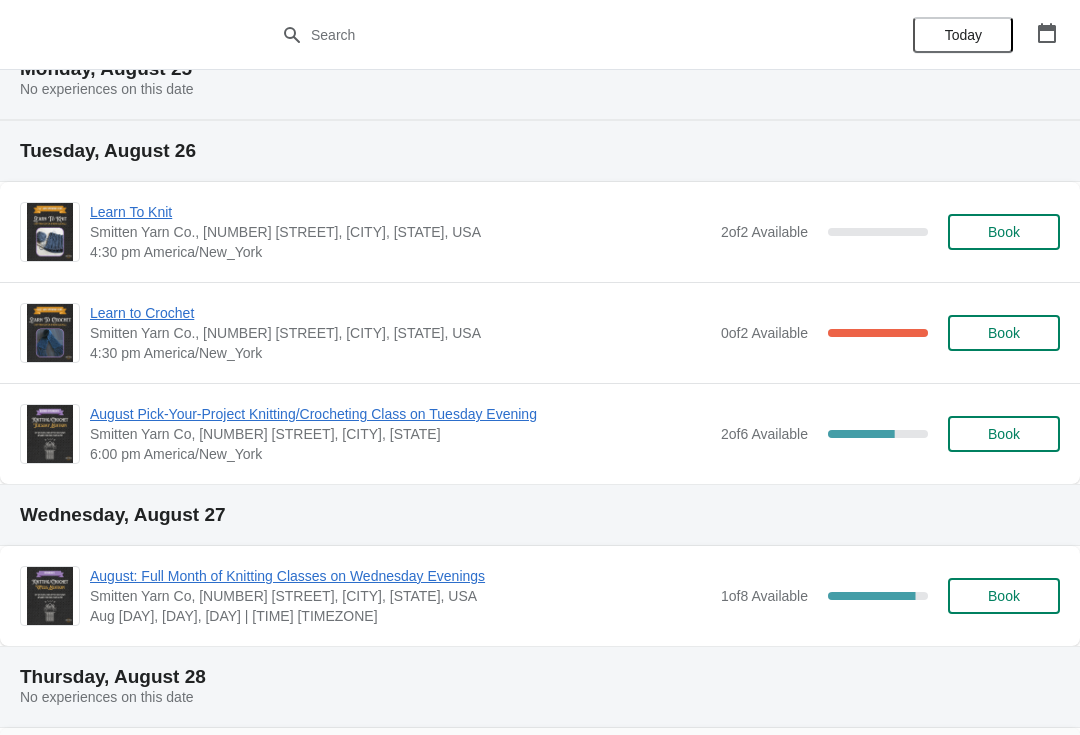 scroll, scrollTop: 2711, scrollLeft: 0, axis: vertical 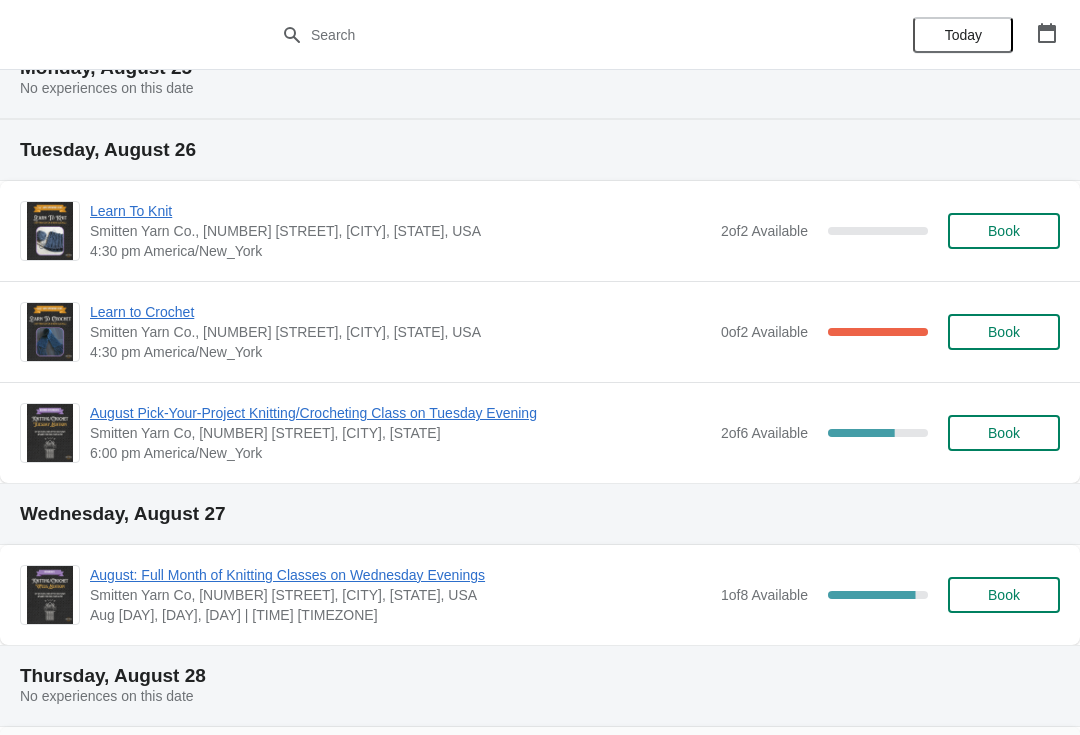 click on "Book" at bounding box center (1004, 231) 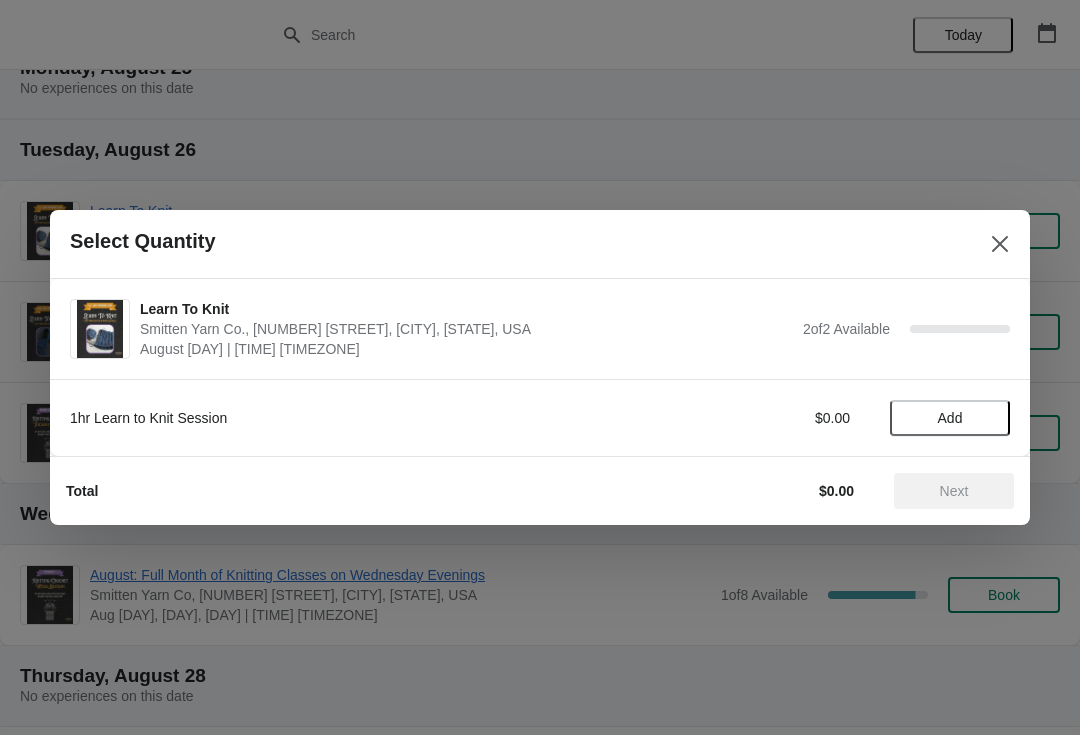 click on "Add" at bounding box center [950, 418] 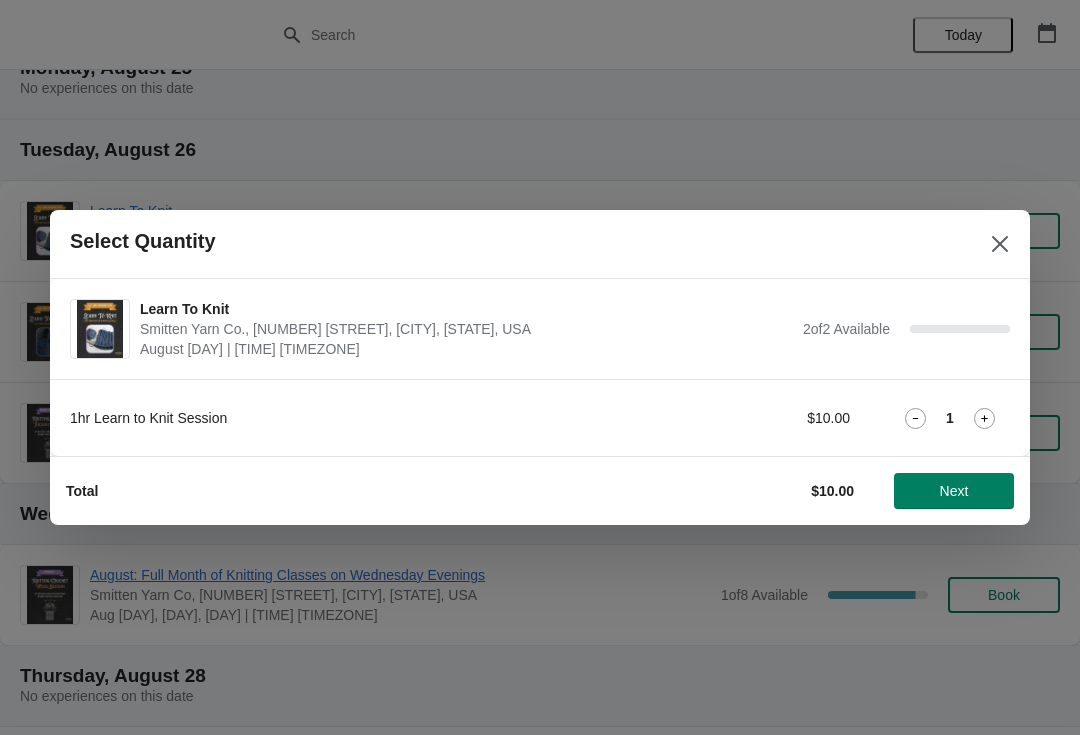 click 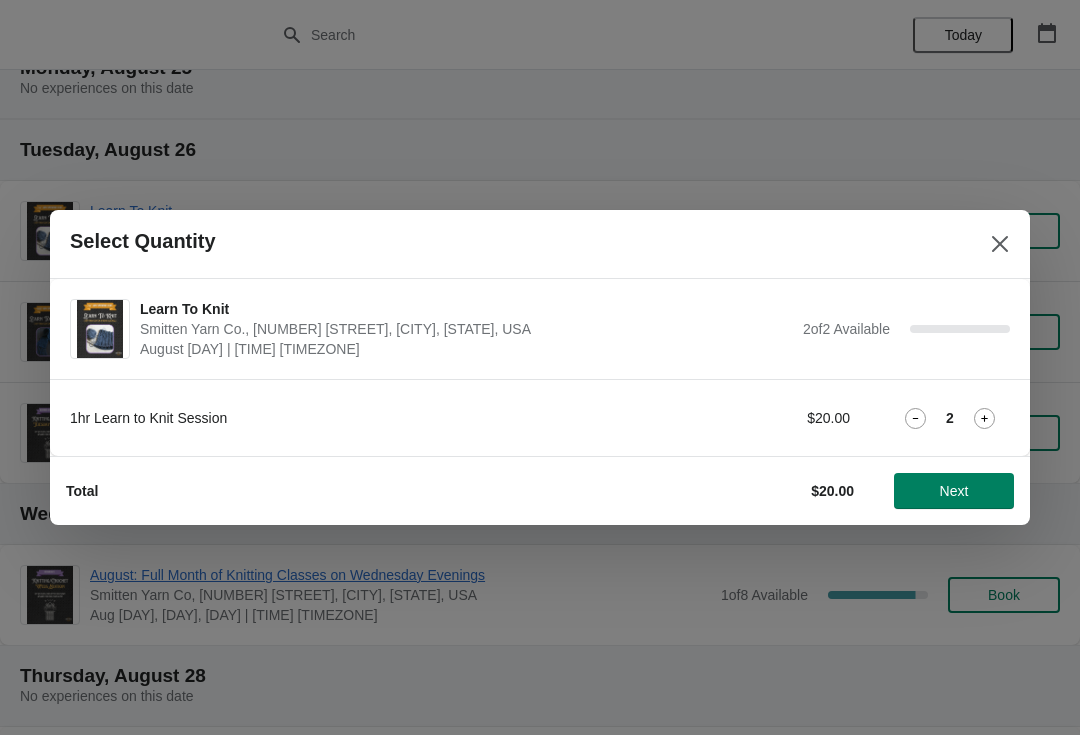 click on "Next" at bounding box center [954, 491] 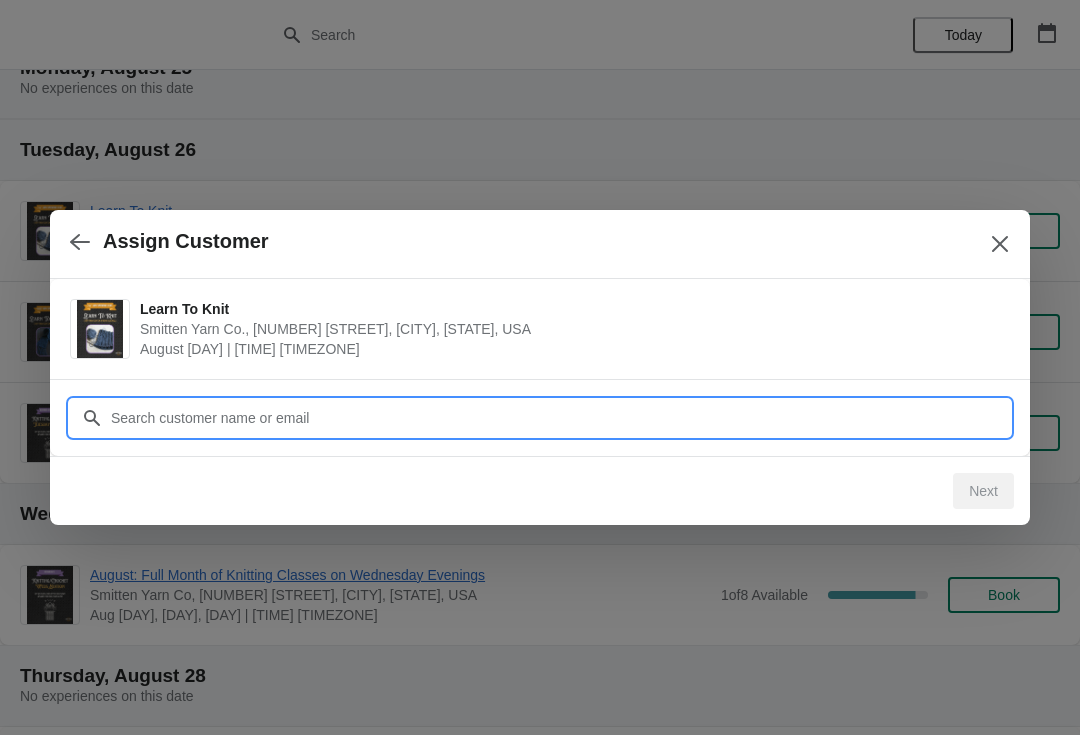 click on "Customer" at bounding box center (560, 418) 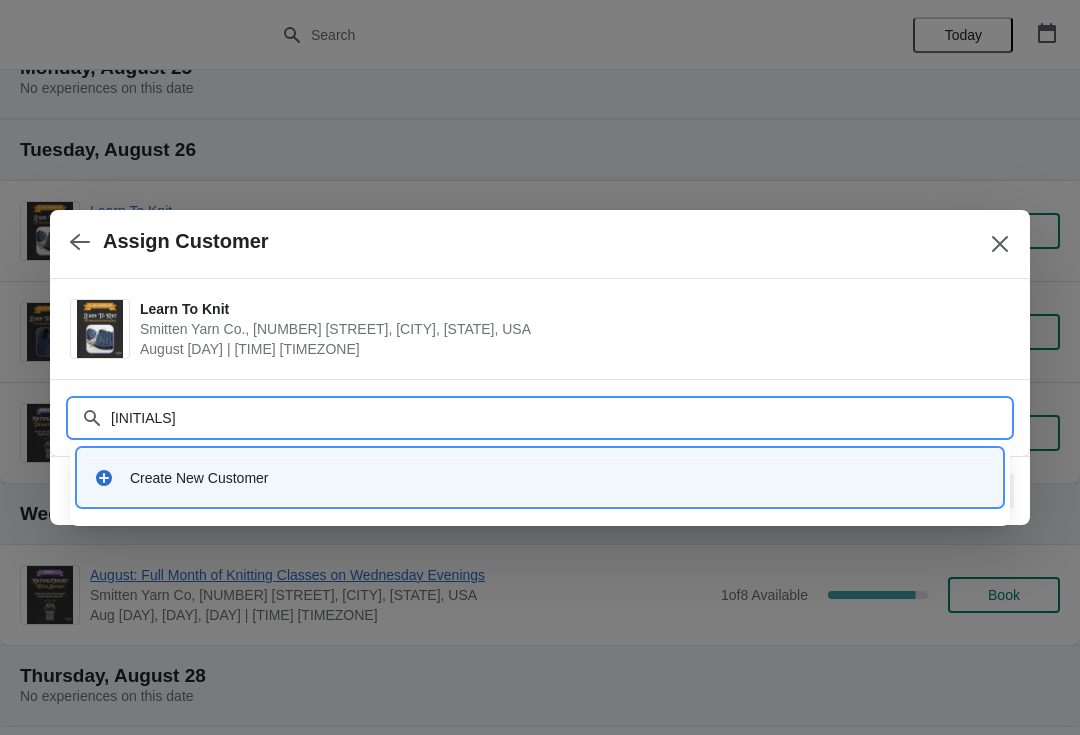 type on "[FIRST]" 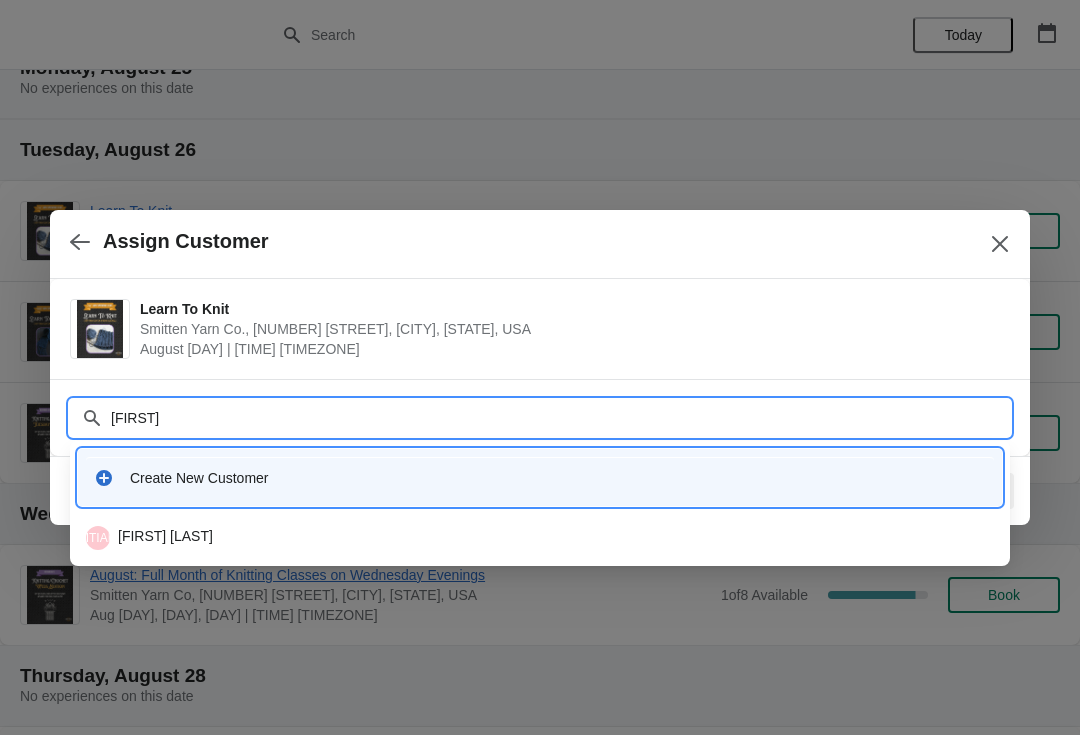 click on "[INITIALS] [FIRST] [LAST]" at bounding box center [540, 538] 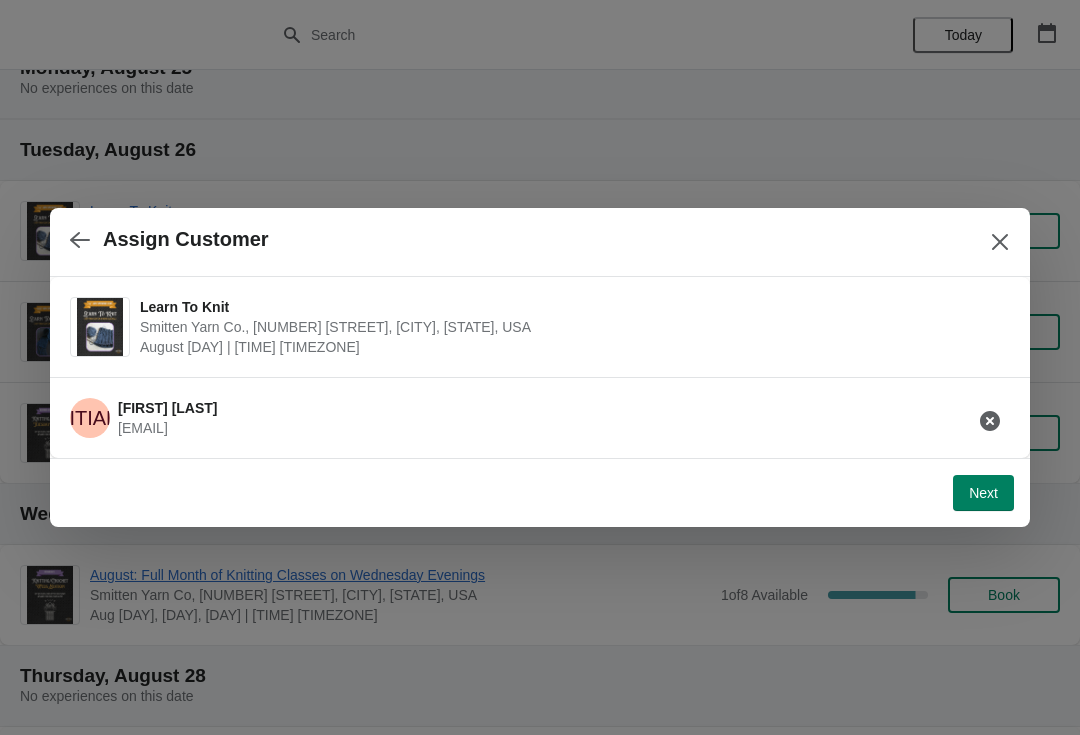 click on "Next" at bounding box center (983, 493) 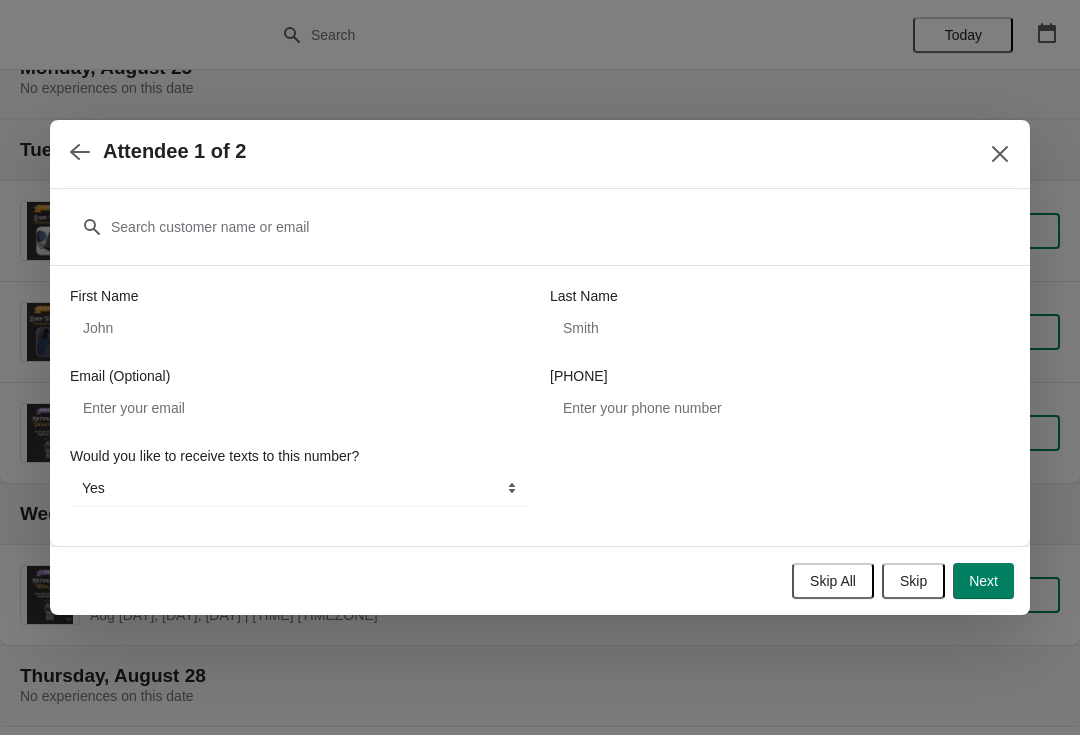 click on "Skip All" at bounding box center [833, 581] 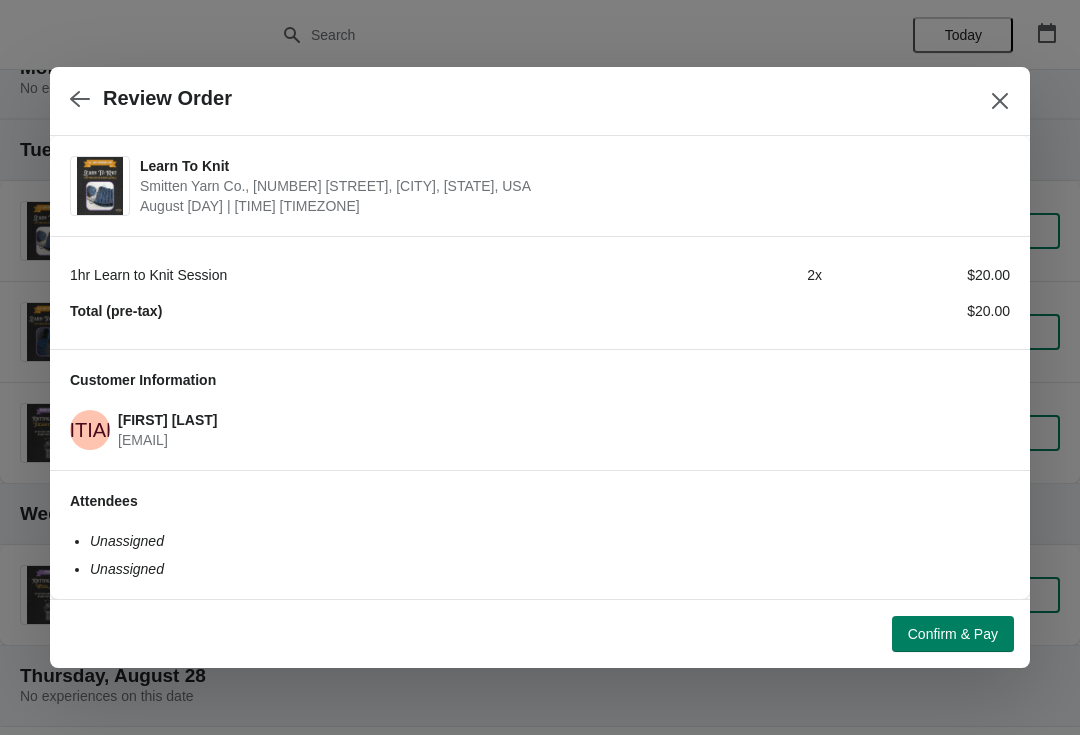 click on "Confirm & Pay" at bounding box center [953, 634] 